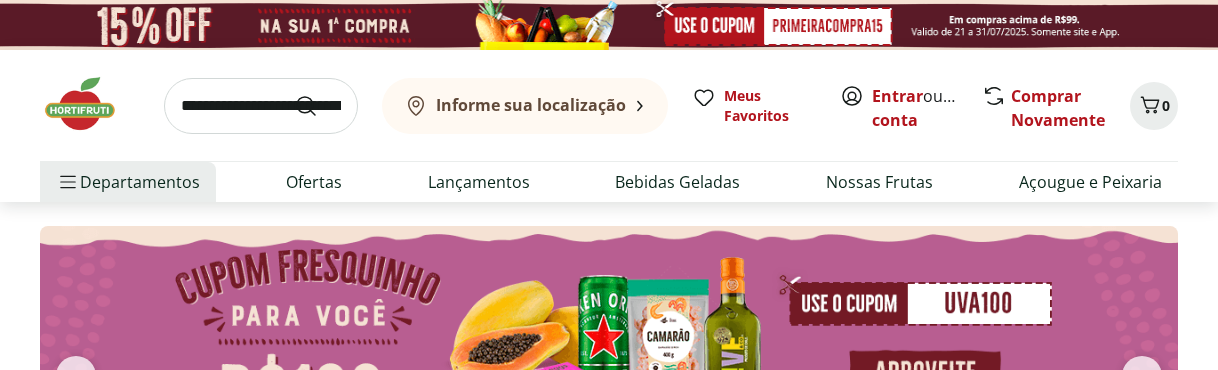 scroll, scrollTop: 0, scrollLeft: 0, axis: both 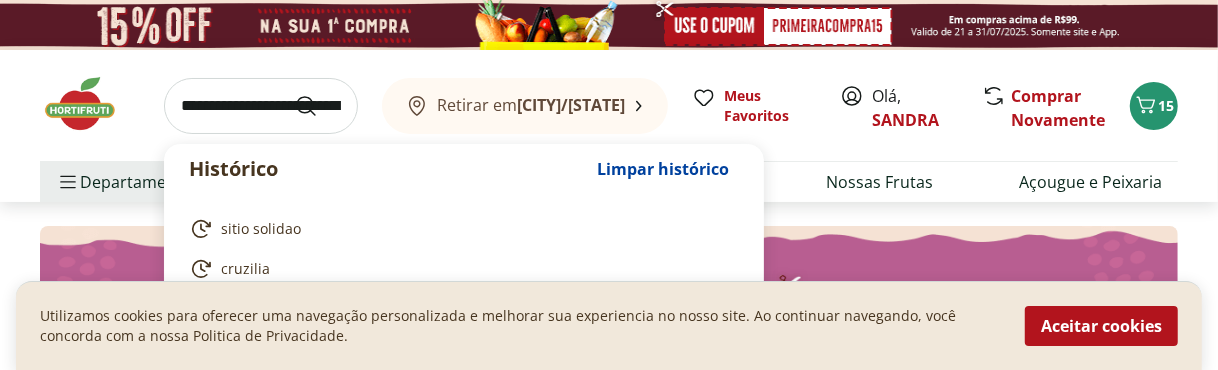 click at bounding box center [261, 106] 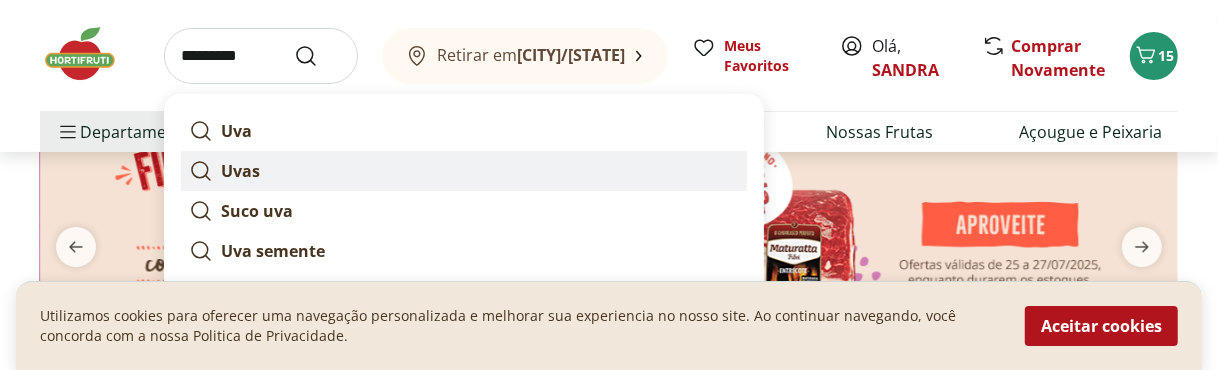 scroll, scrollTop: 133, scrollLeft: 0, axis: vertical 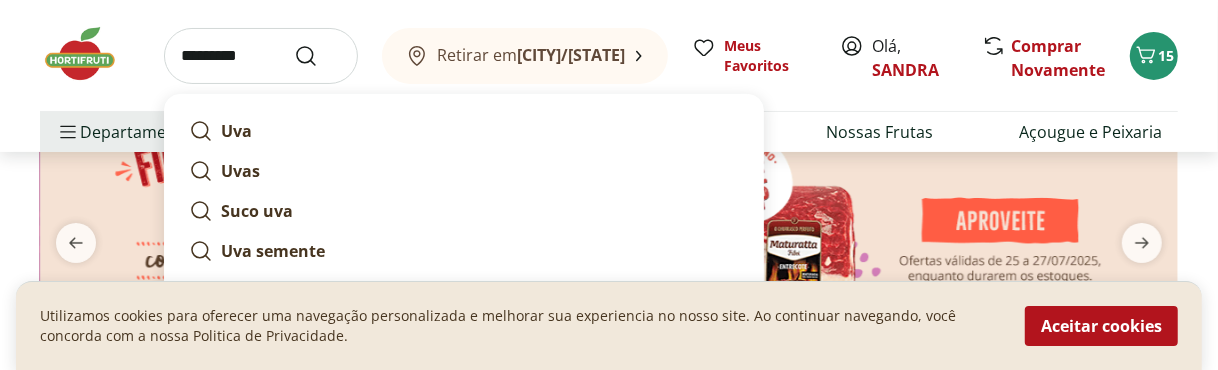 type on "*********" 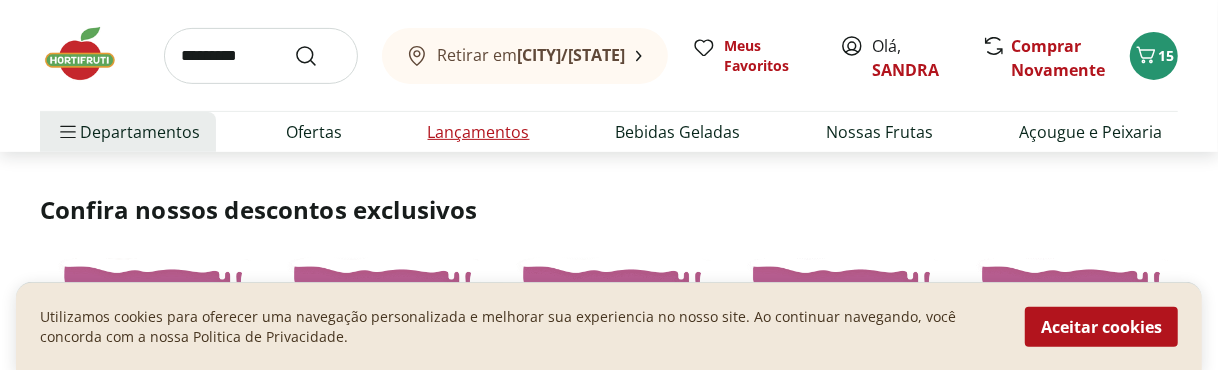 scroll, scrollTop: 400, scrollLeft: 0, axis: vertical 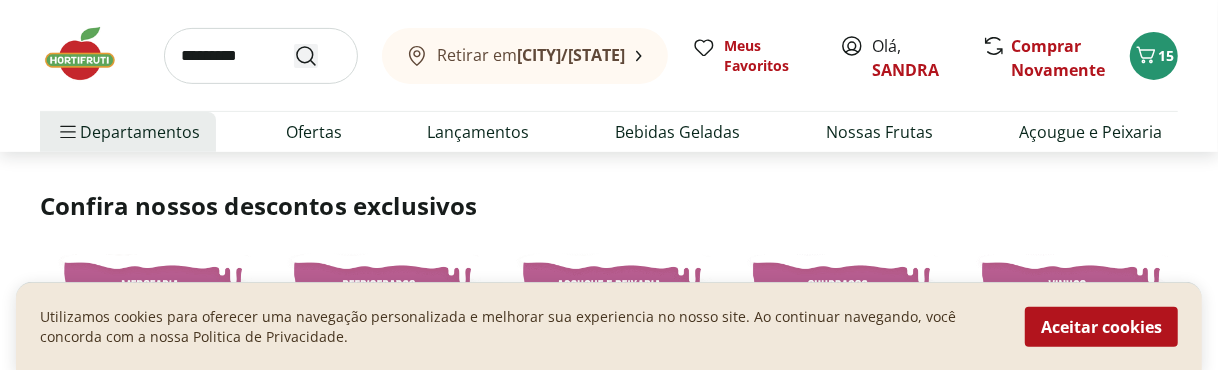 click 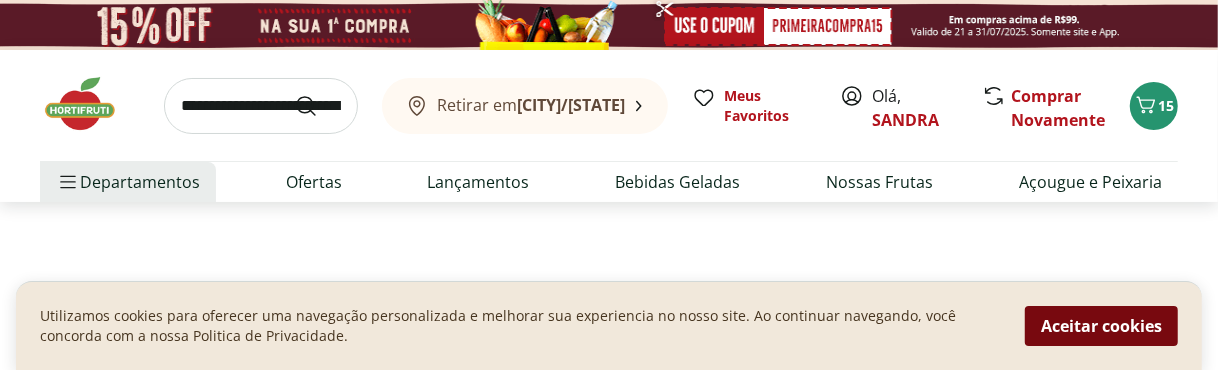 click on "Aceitar cookies" at bounding box center (1101, 326) 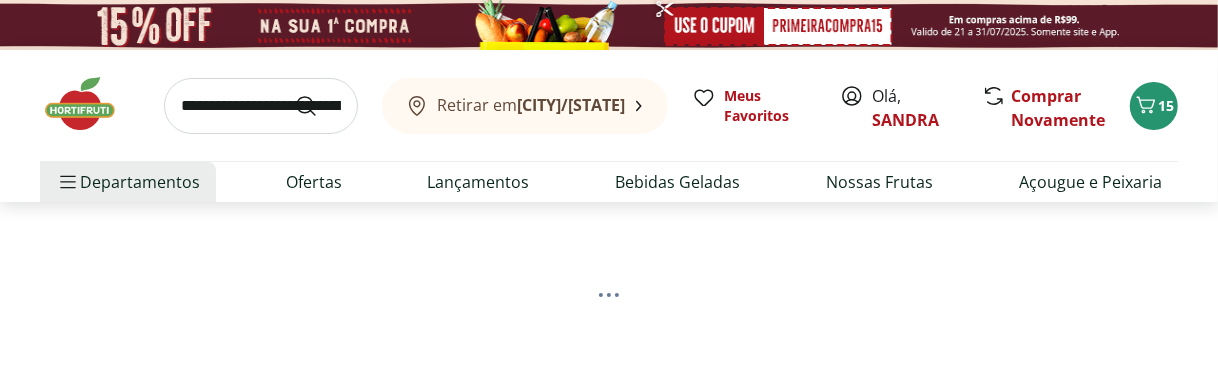 select on "**********" 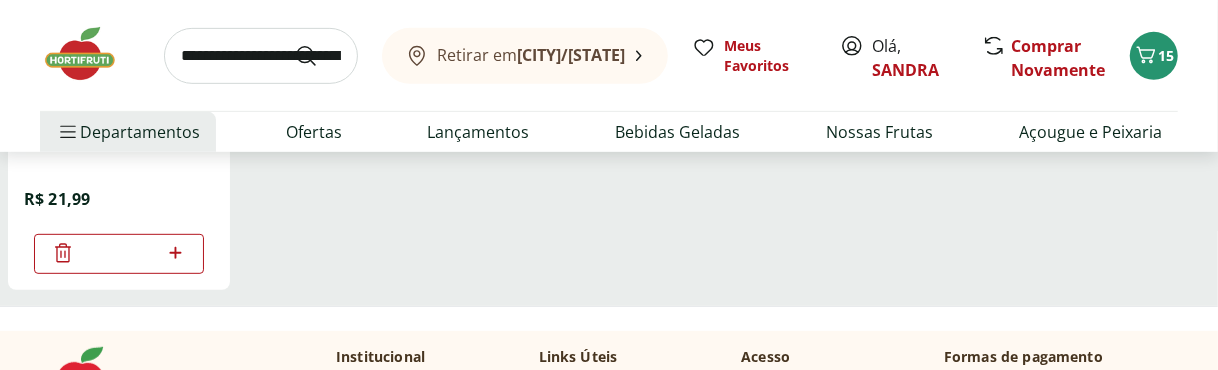 scroll, scrollTop: 533, scrollLeft: 0, axis: vertical 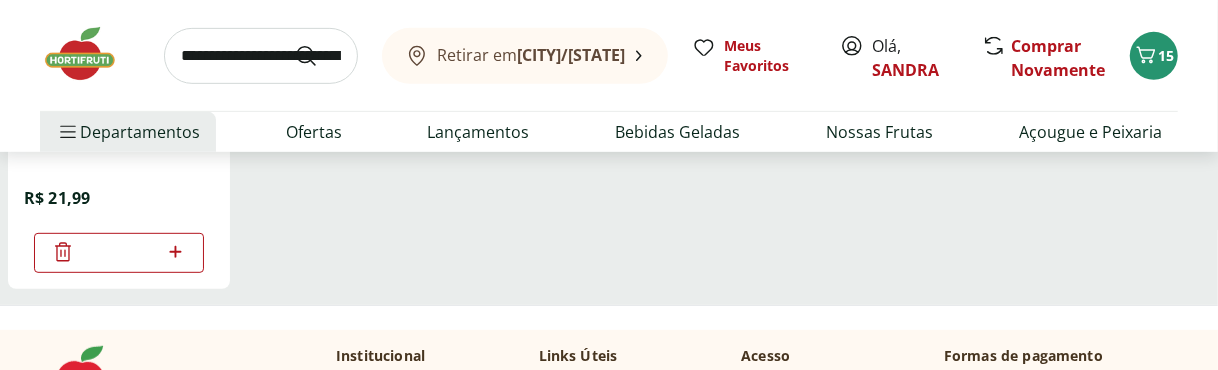 click 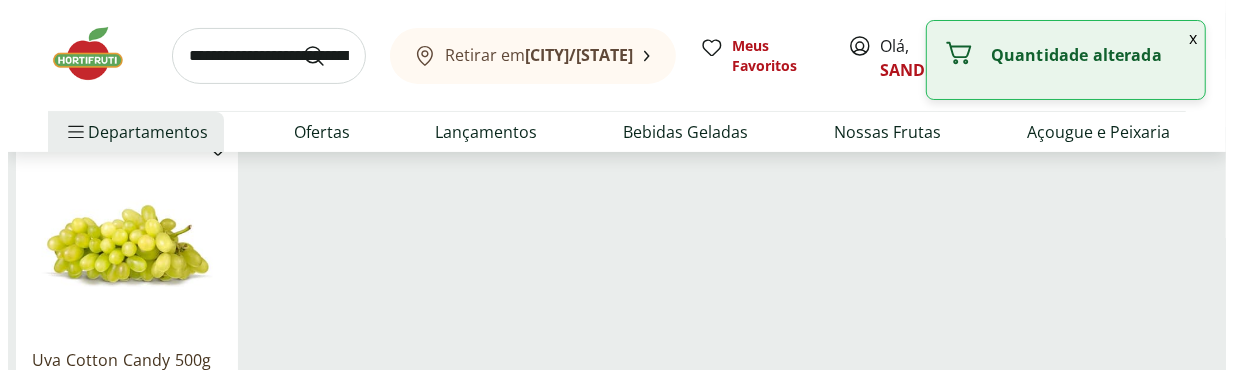 scroll, scrollTop: 133, scrollLeft: 0, axis: vertical 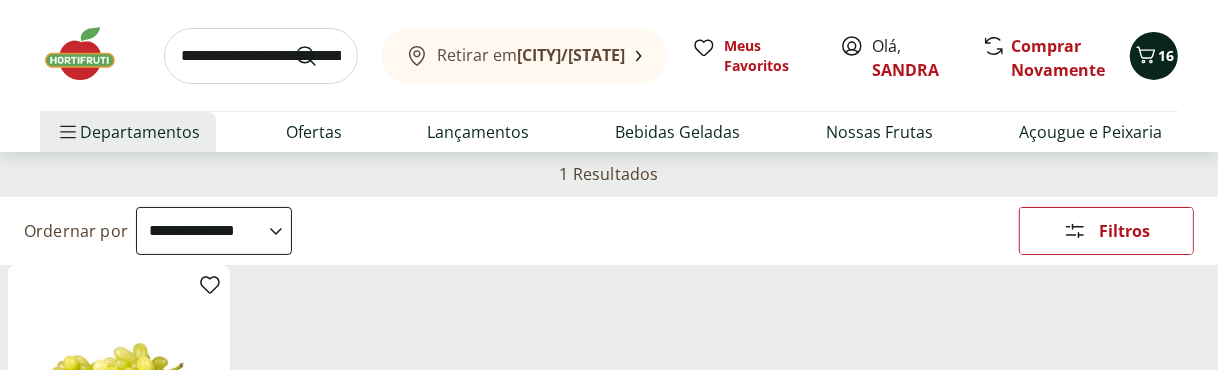 click on "16" at bounding box center (1166, 55) 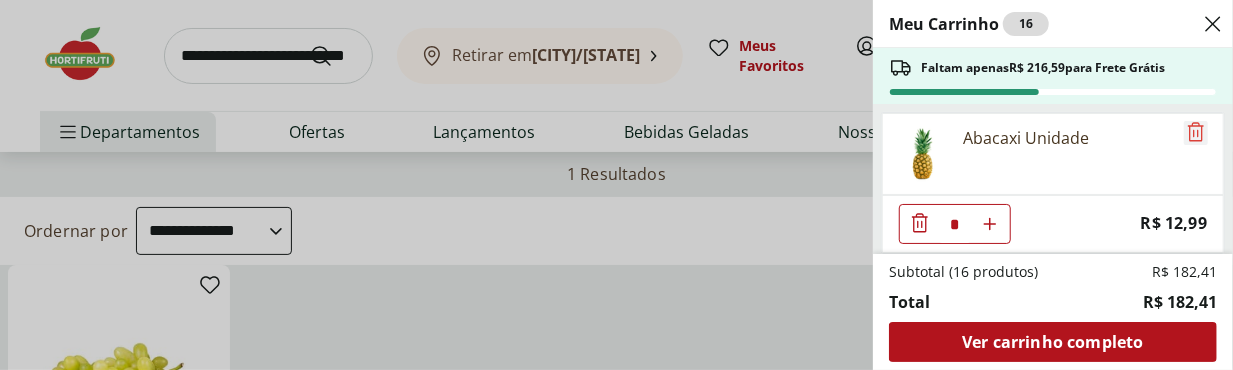 click 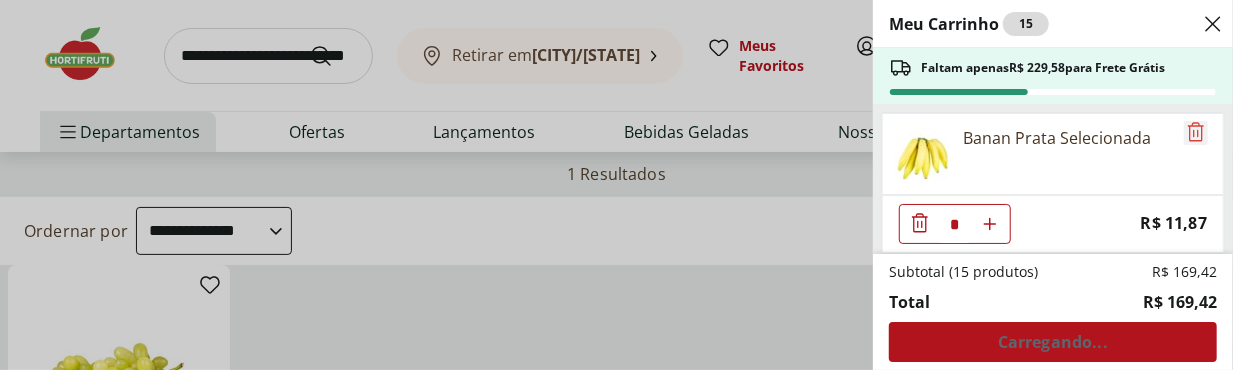 click 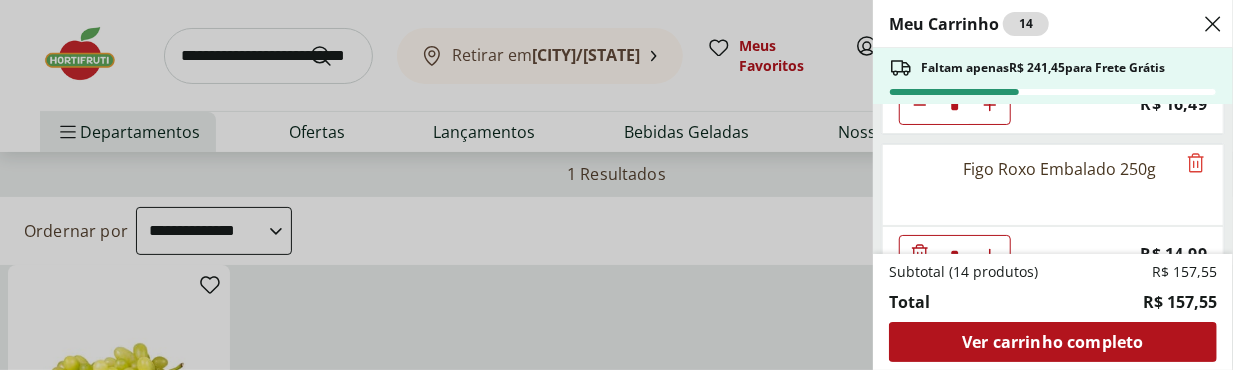scroll, scrollTop: 133, scrollLeft: 0, axis: vertical 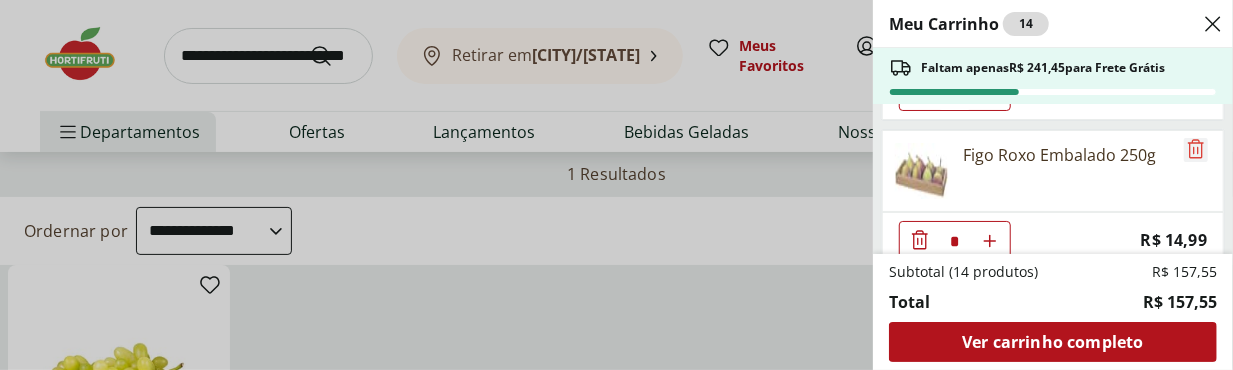 click 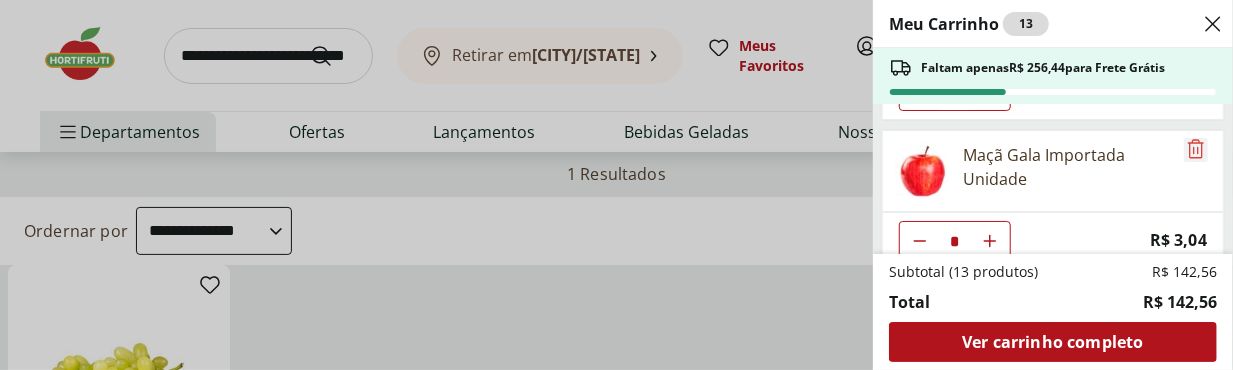 click 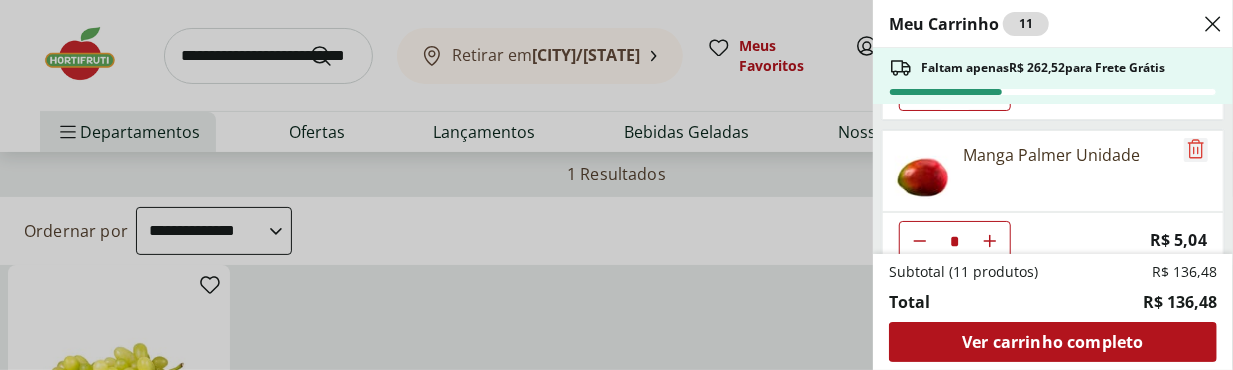 click 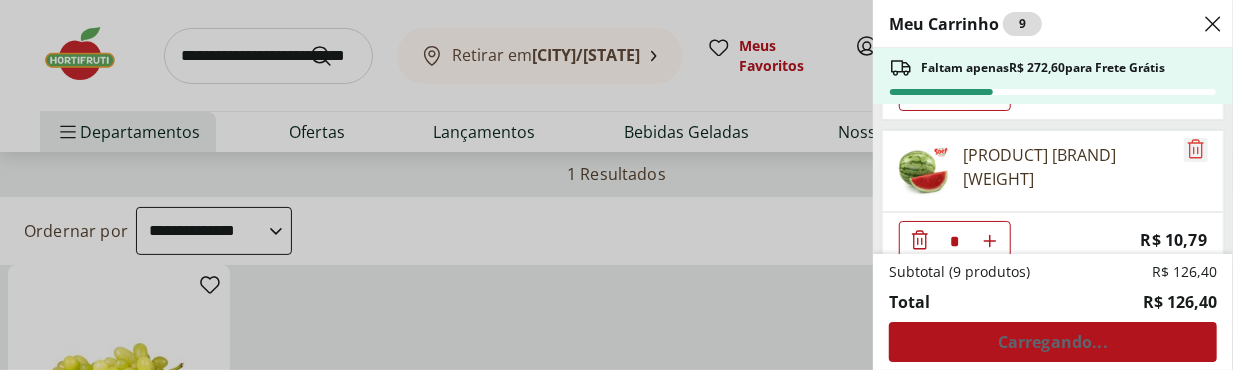 click 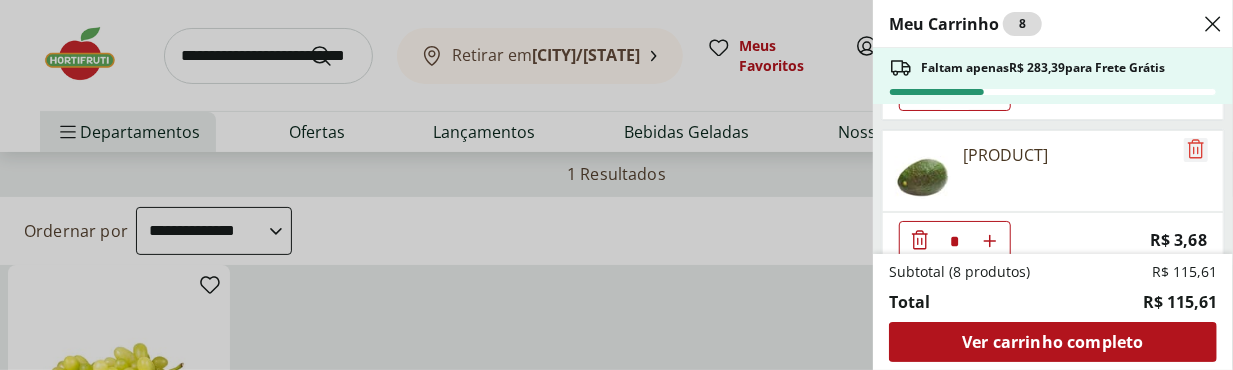 click 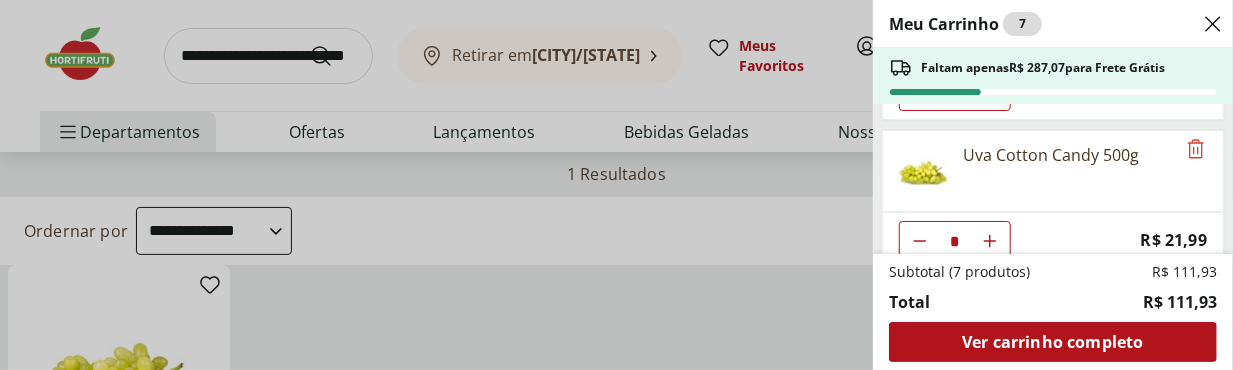 scroll, scrollTop: 266, scrollLeft: 0, axis: vertical 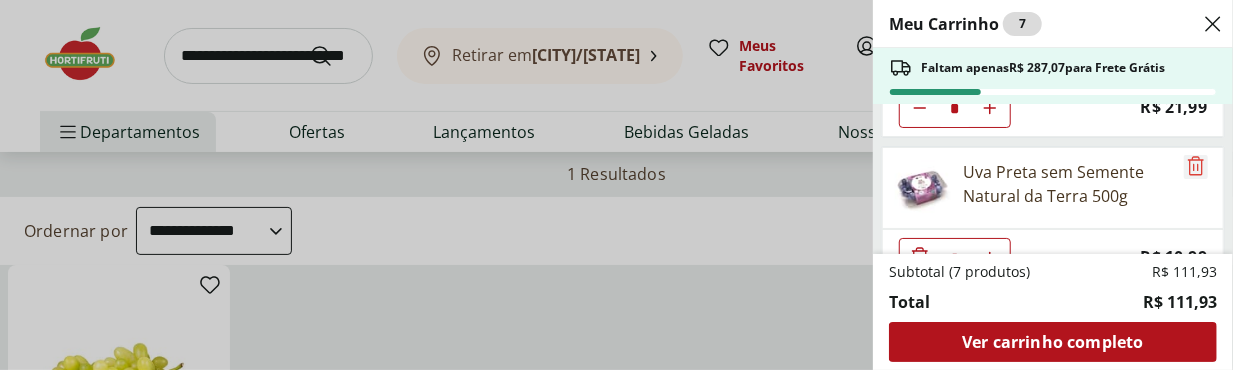 click 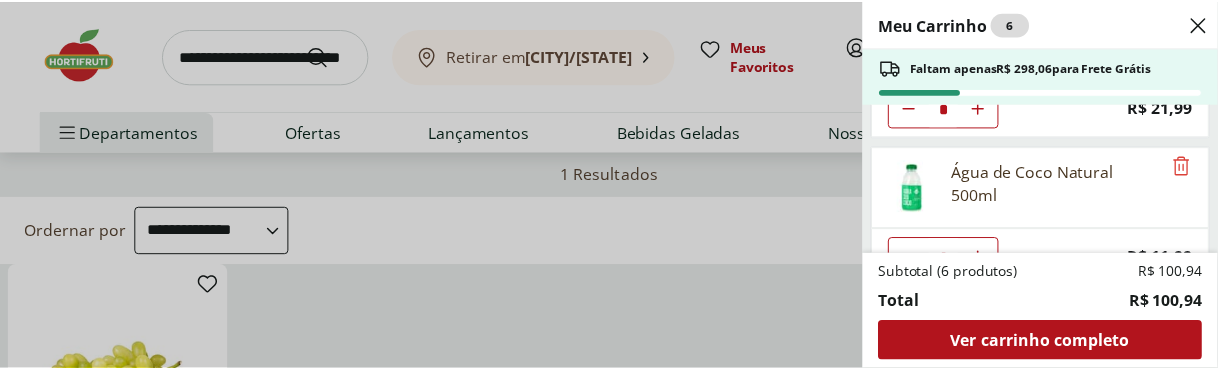 scroll, scrollTop: 302, scrollLeft: 0, axis: vertical 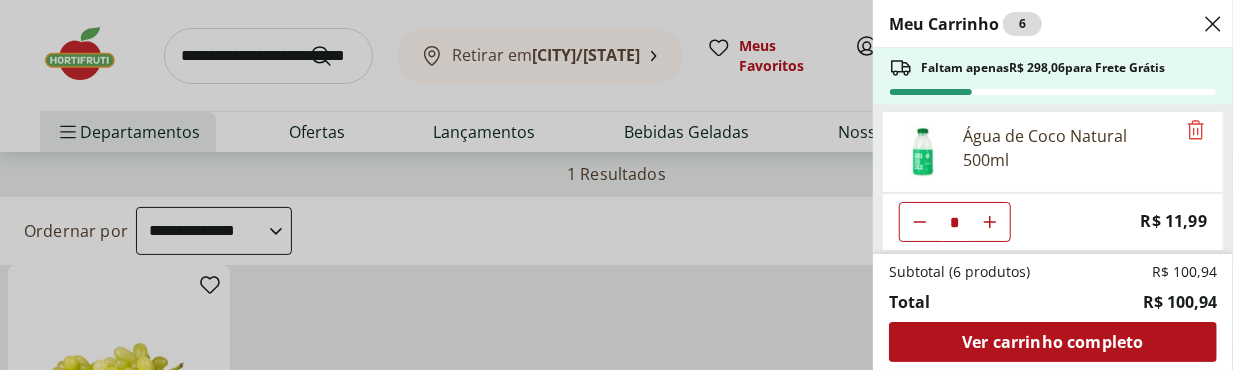 click on "Meu Carrinho 6 Faltam apenas  R$ 298,06  para Frete Grátis Caju Unidade * Price: R$ 16,49 Uva Cotton Candy 500g * Price: R$ 21,99 Água de Coco Natural 500ml * Price: R$ 11,99 Subtotal (6 produtos) R$ 100,94 Total R$ 100,94 Ver carrinho completo" at bounding box center [616, 185] 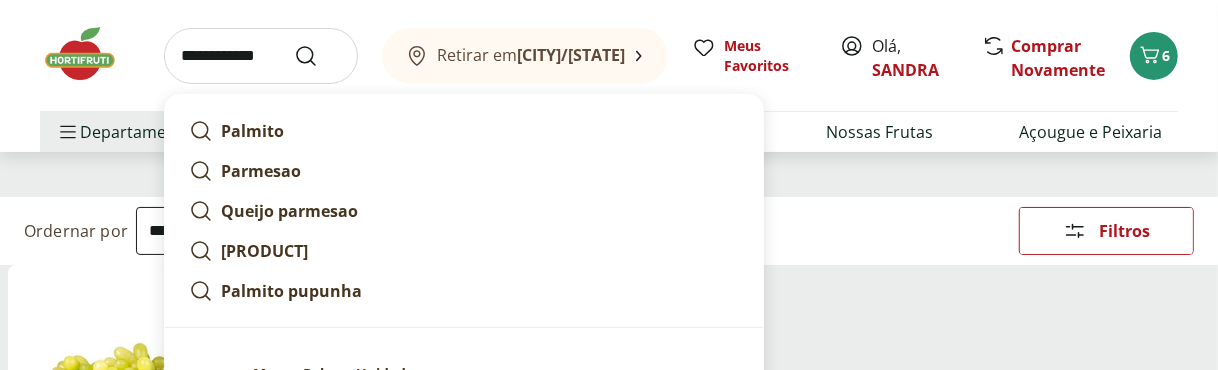 click on "**********" at bounding box center [261, 56] 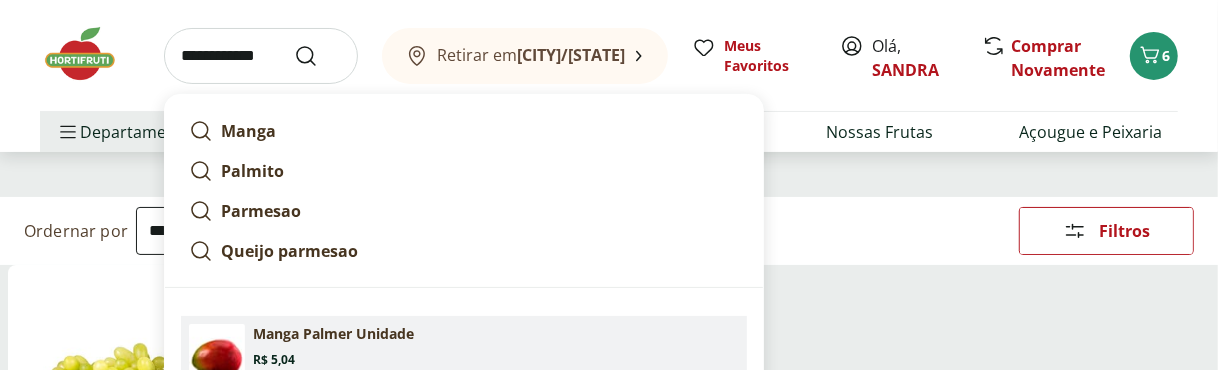 click on "Manga Palmer Unidade" at bounding box center (333, 334) 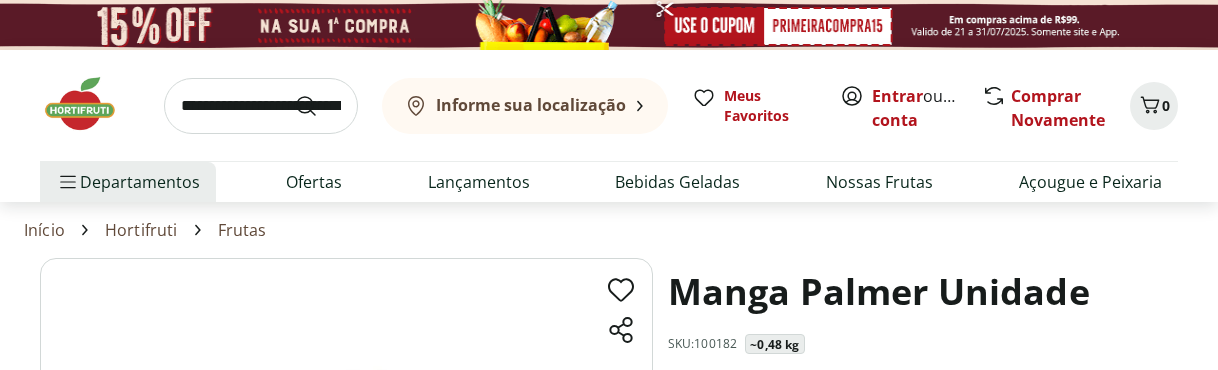 scroll, scrollTop: 0, scrollLeft: 0, axis: both 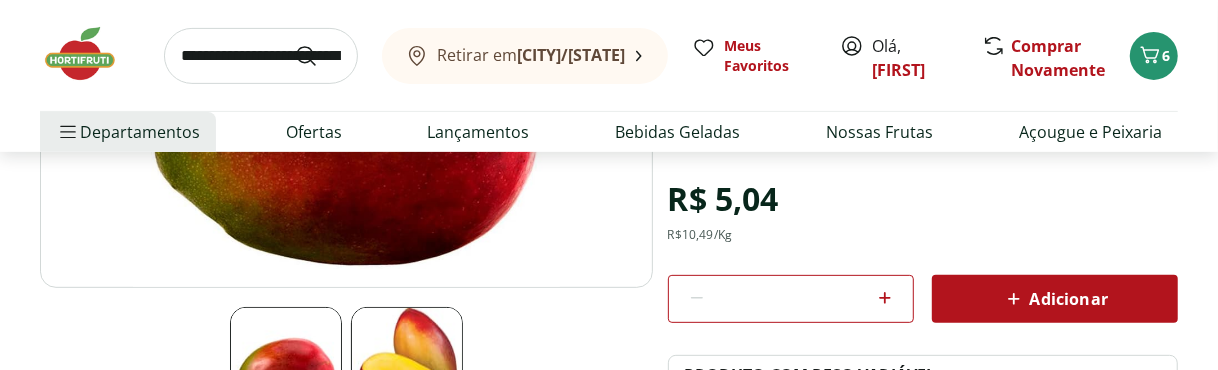 click on "Adicionar" at bounding box center (1055, 299) 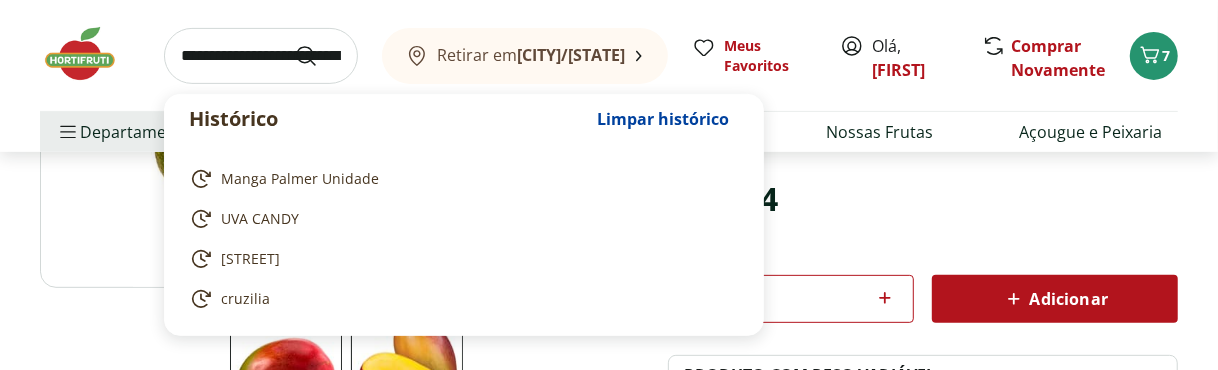 click at bounding box center [261, 56] 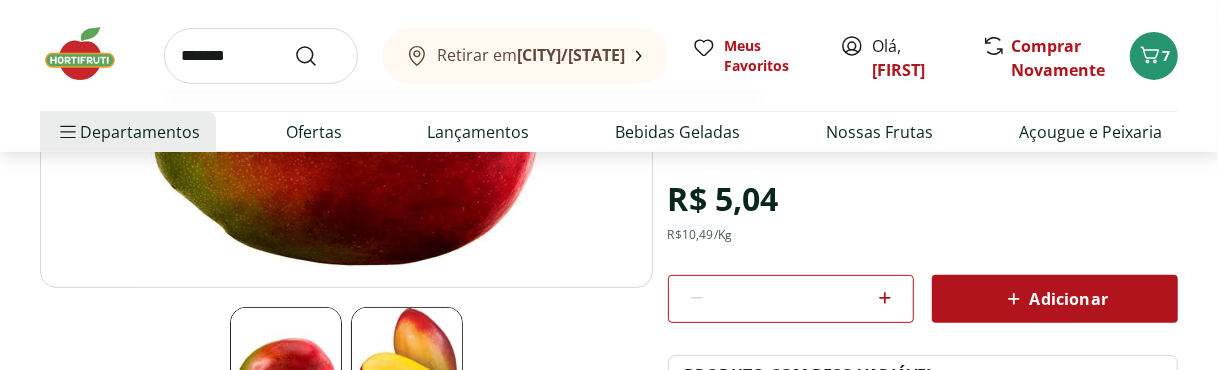 type on "*******" 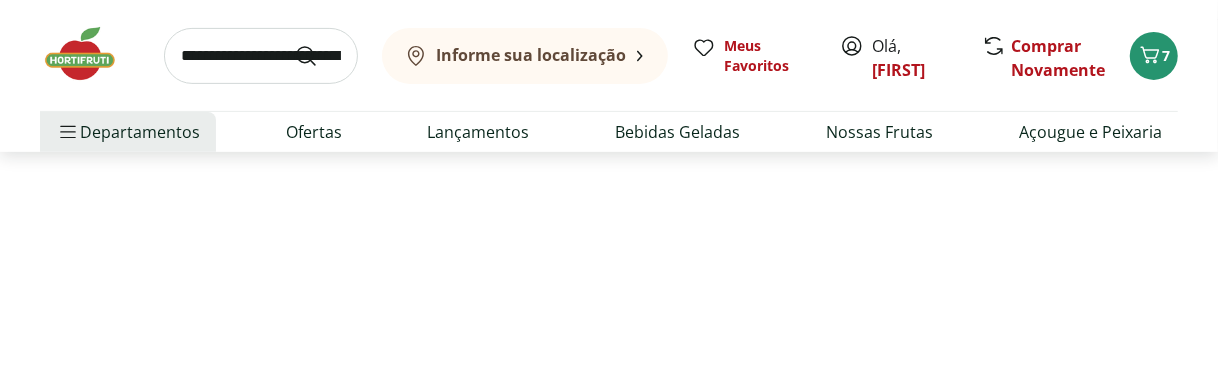 scroll, scrollTop: 0, scrollLeft: 0, axis: both 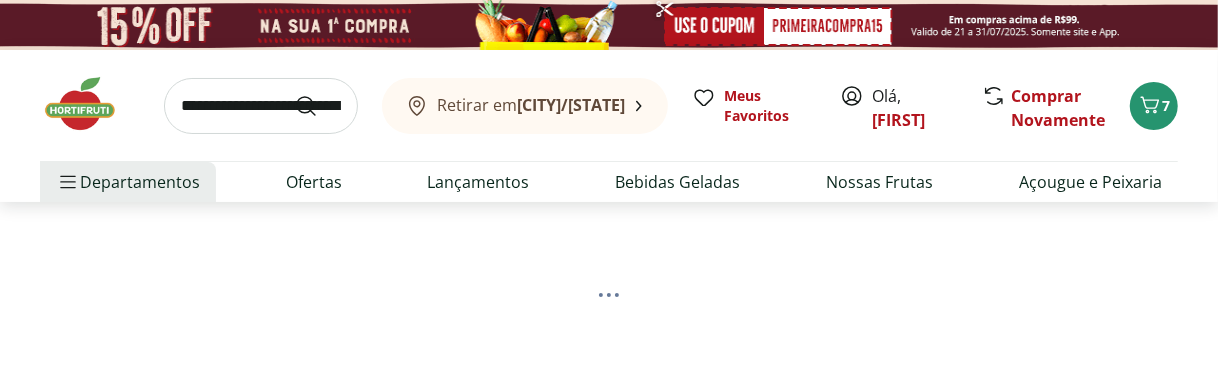 select on "**********" 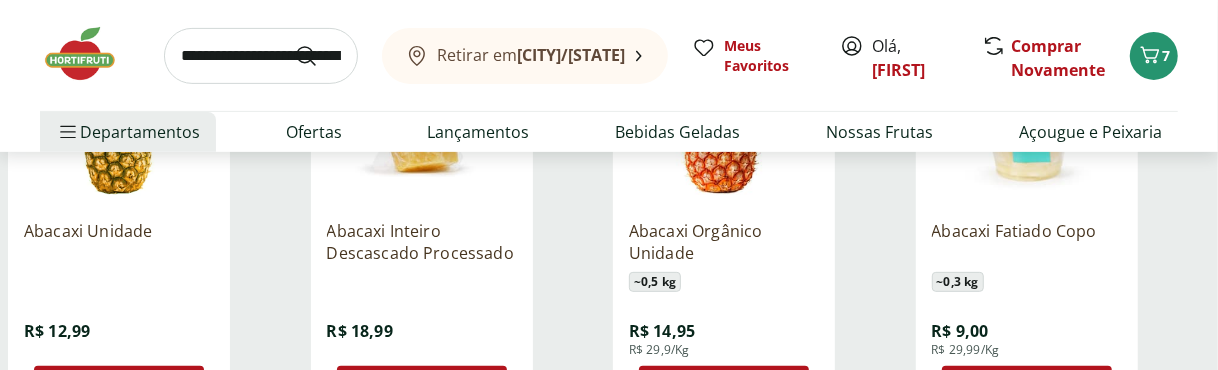 scroll, scrollTop: 533, scrollLeft: 0, axis: vertical 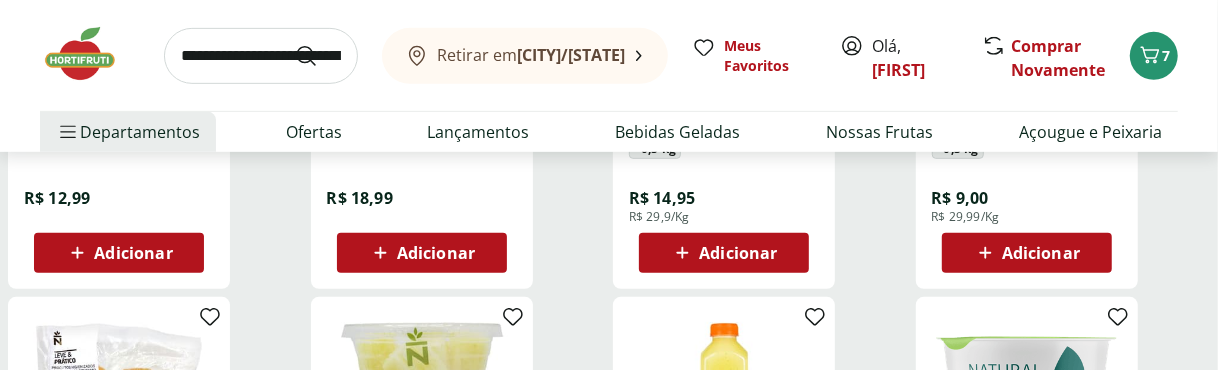 click on "Adicionar" at bounding box center [1041, 253] 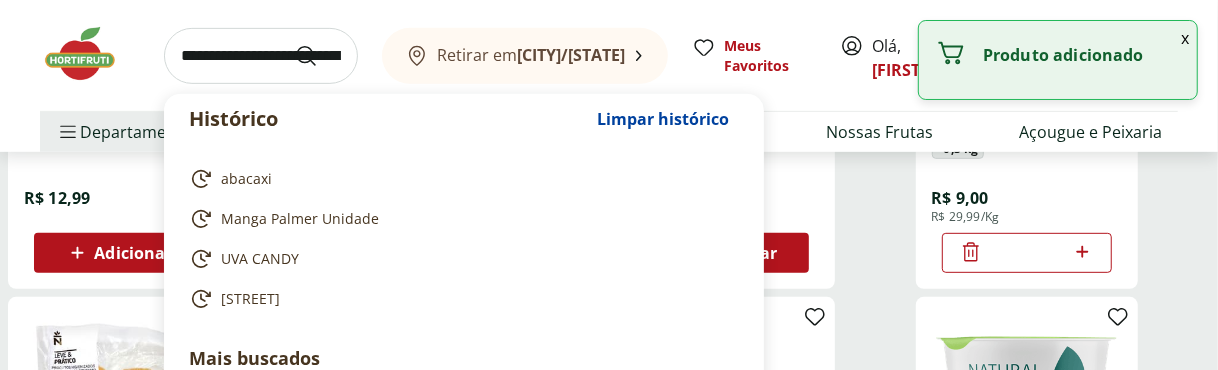 click at bounding box center (261, 56) 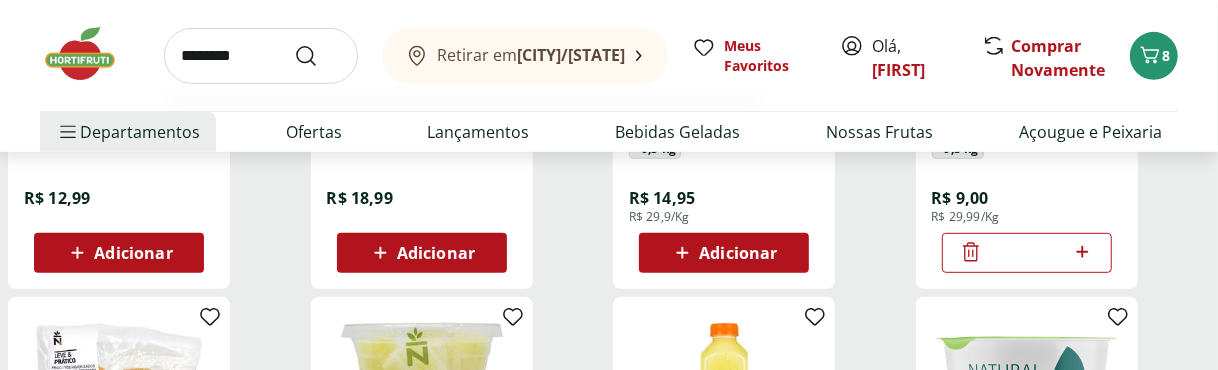 type on "*********" 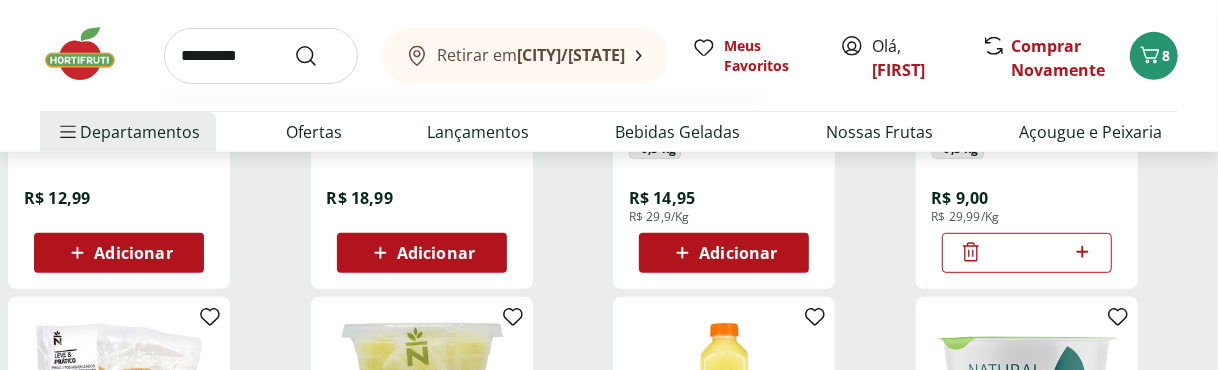 click at bounding box center [318, 56] 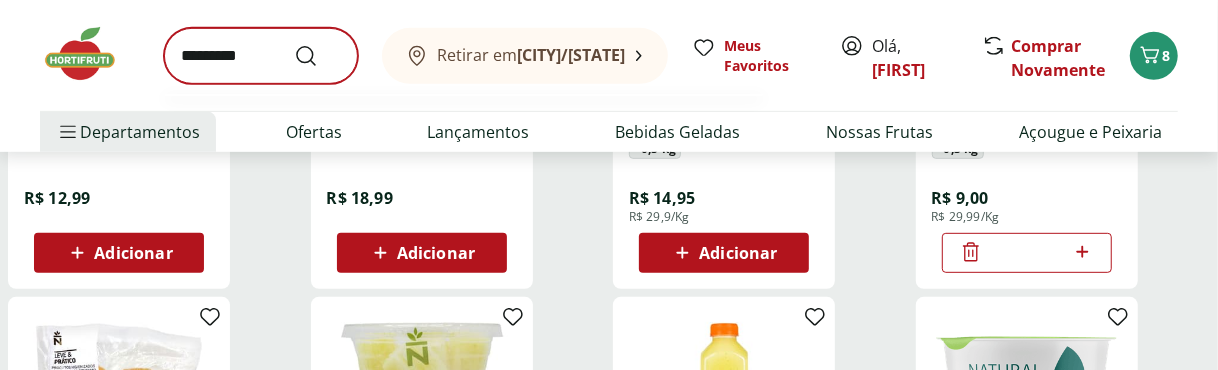 scroll, scrollTop: 0, scrollLeft: 0, axis: both 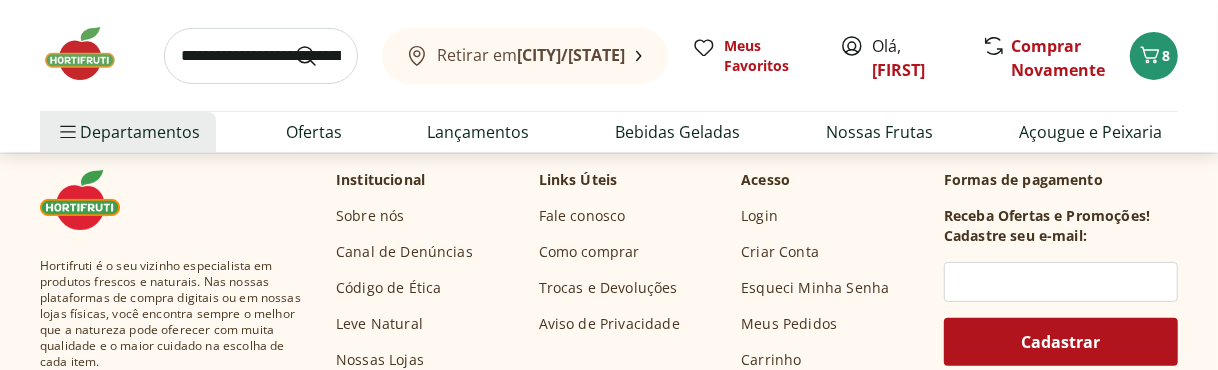 select on "**********" 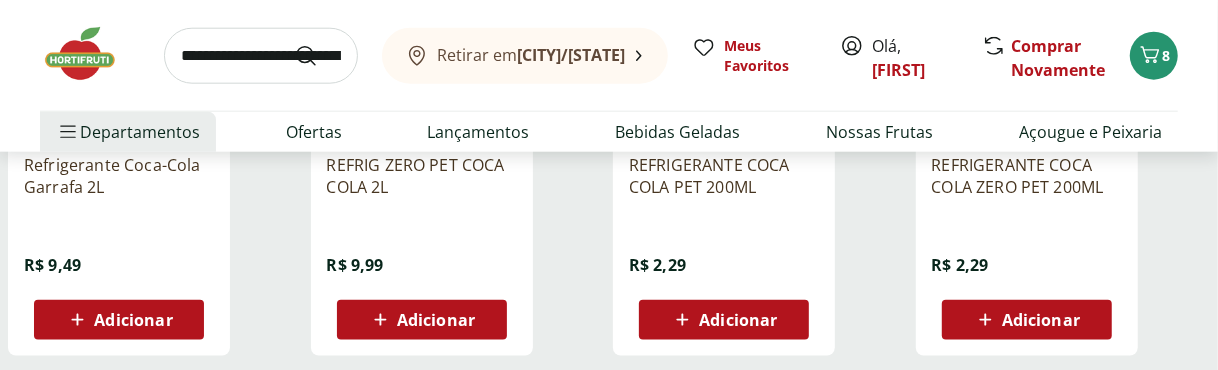 scroll, scrollTop: 1333, scrollLeft: 0, axis: vertical 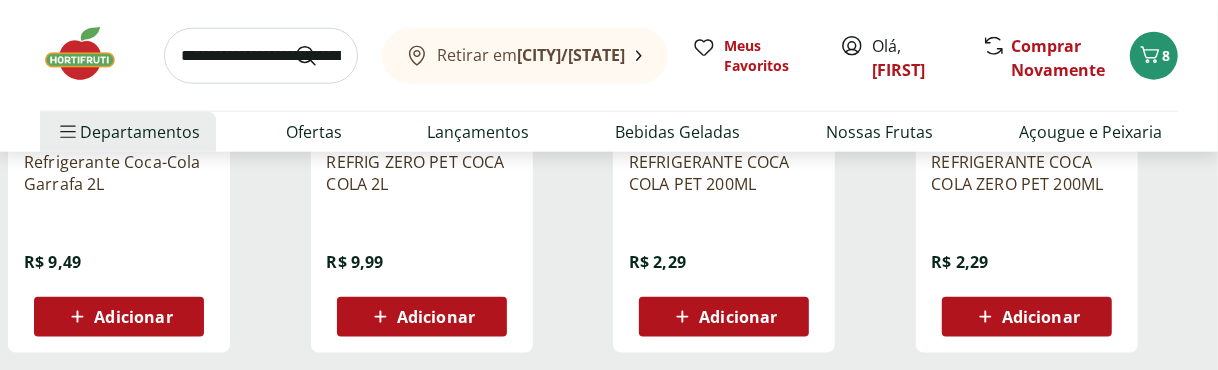 click on "Adicionar" at bounding box center [738, 317] 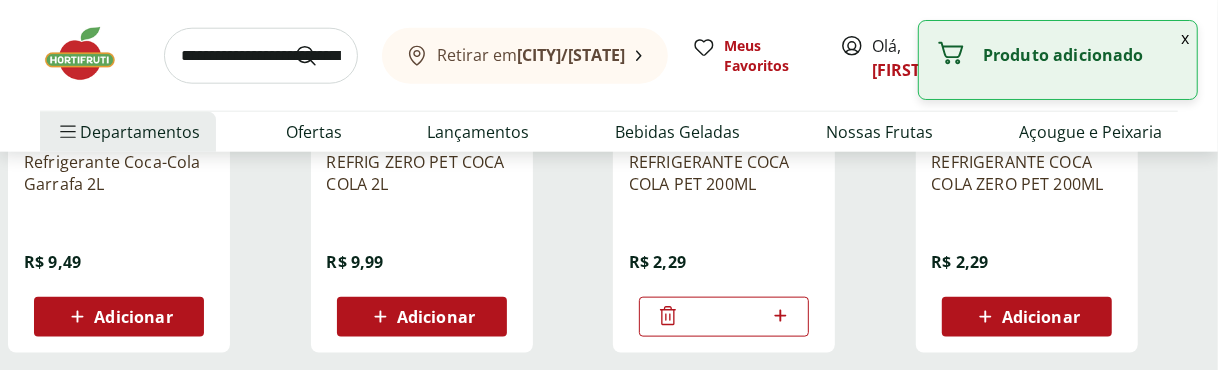 click 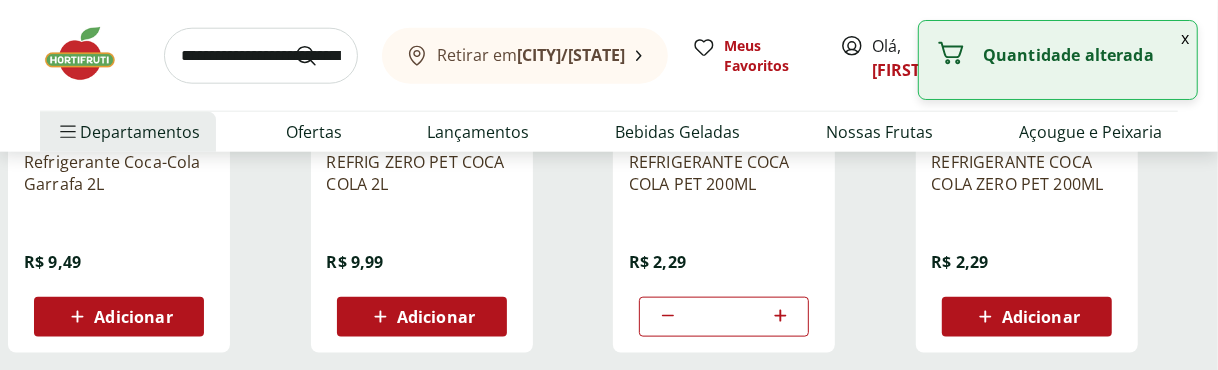 click 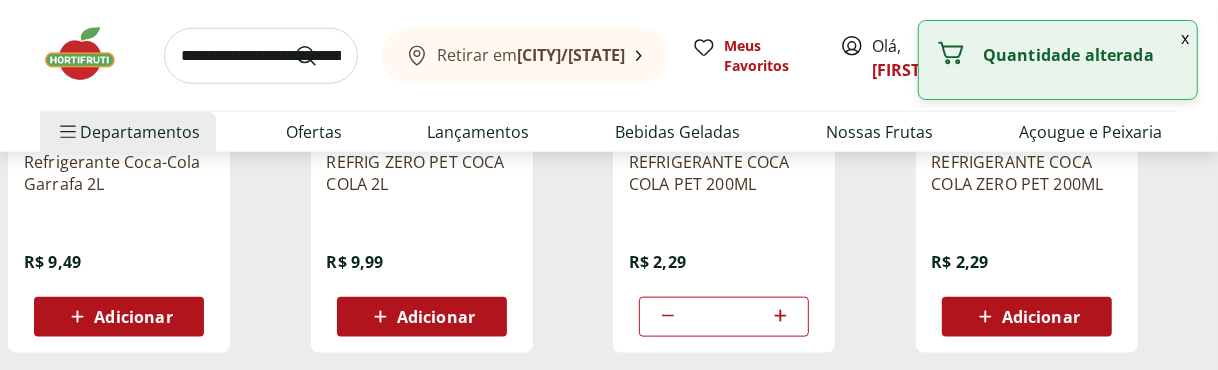 click 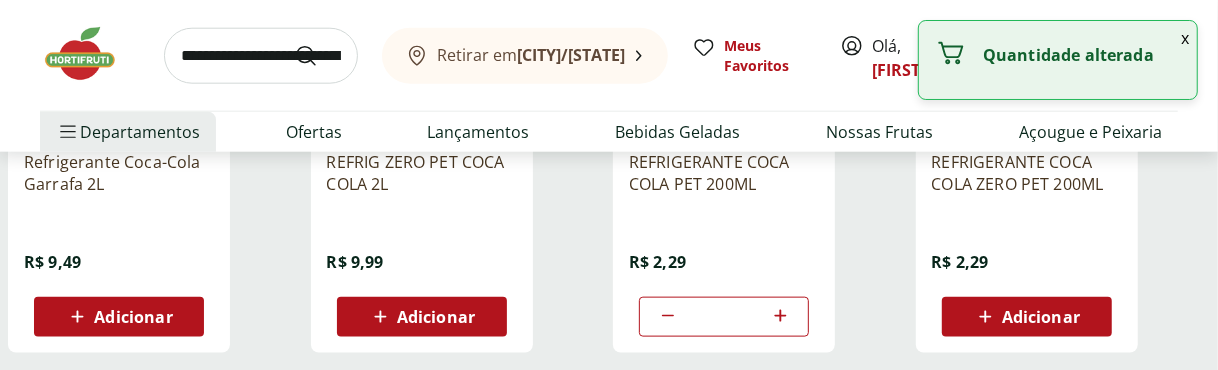 click 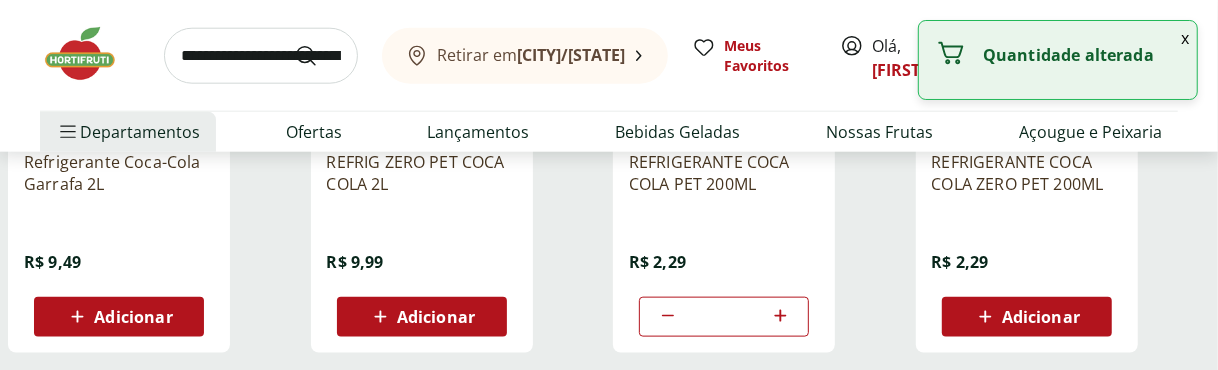 click 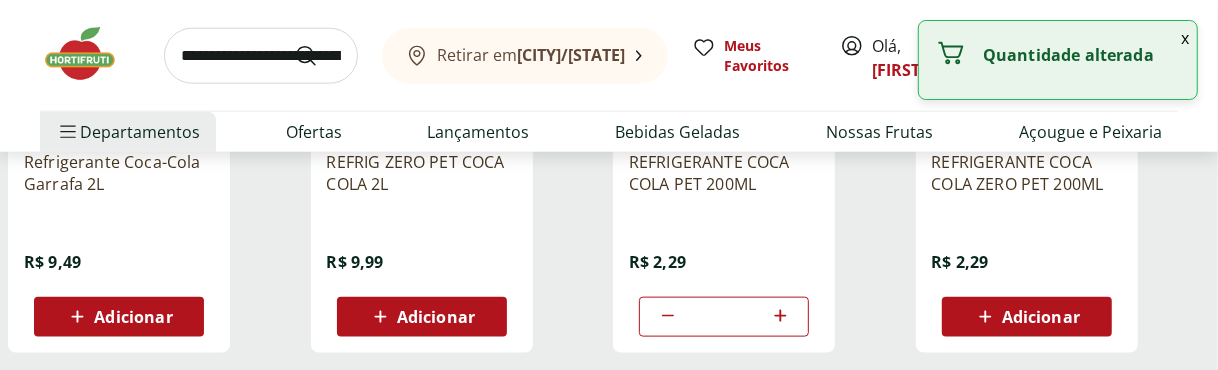 click 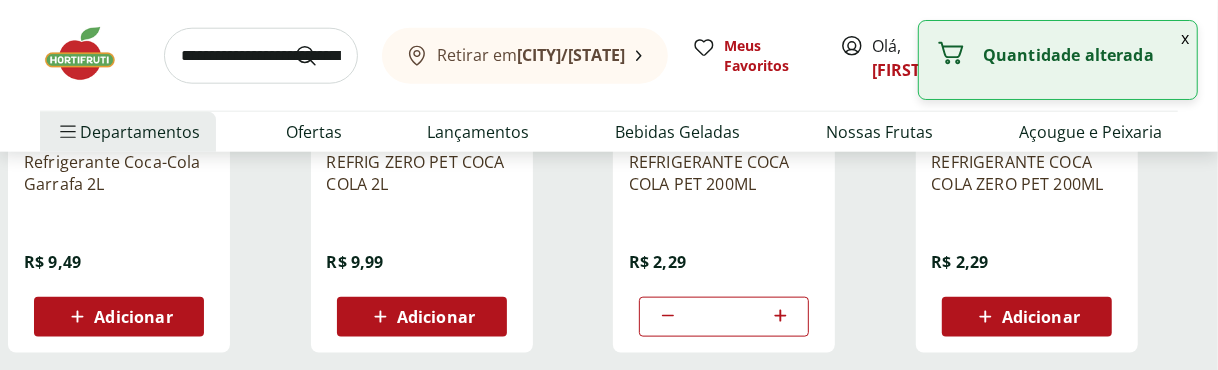 click 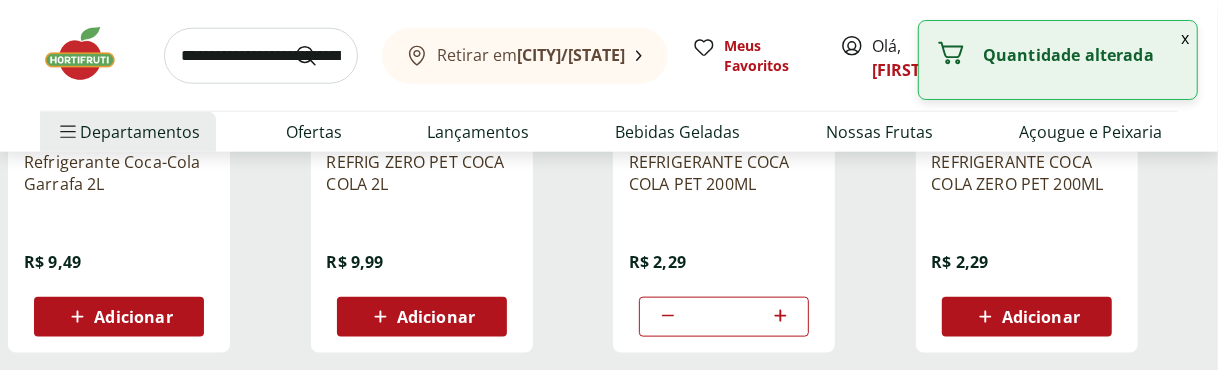 click 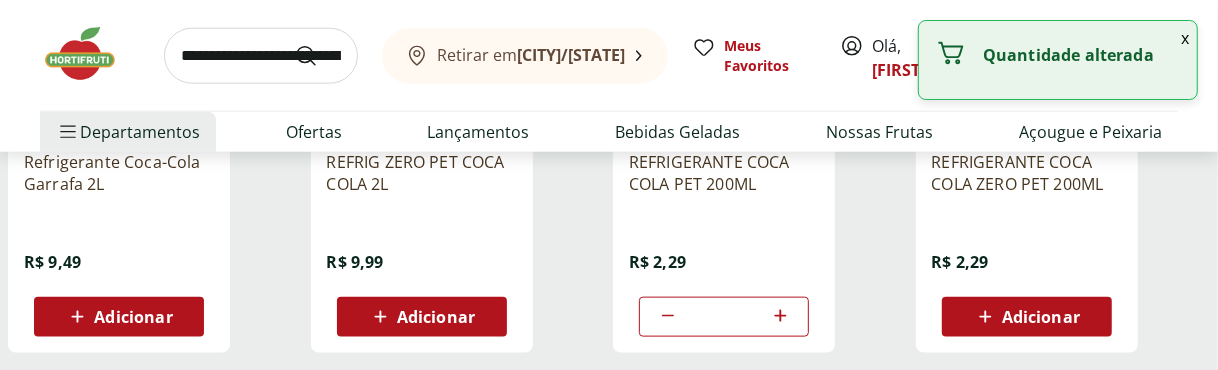 click 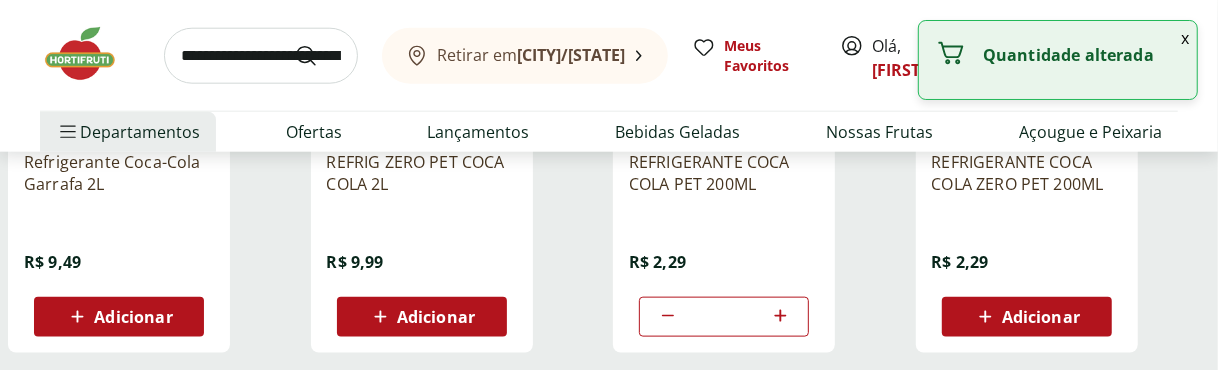 click 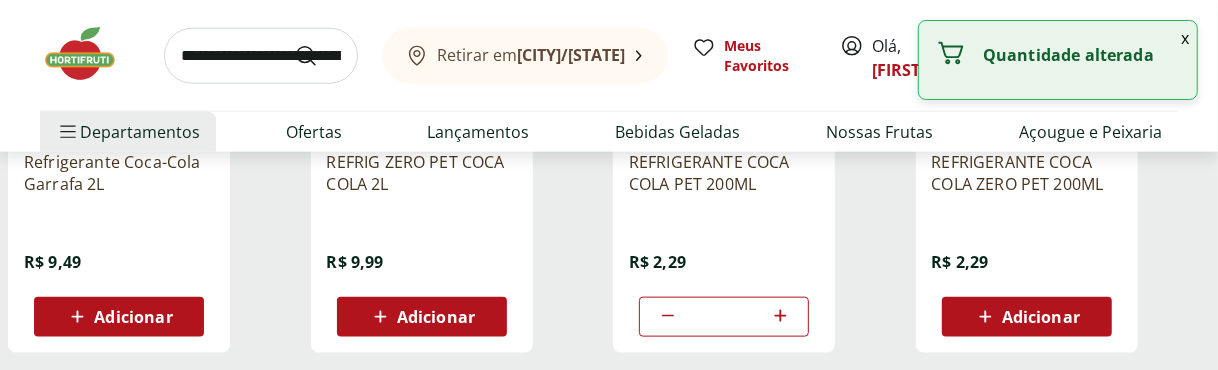 click 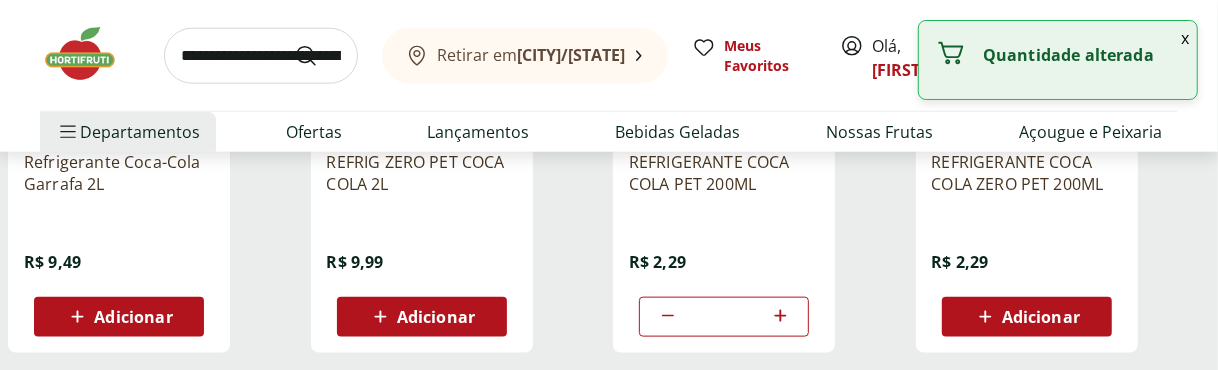 click 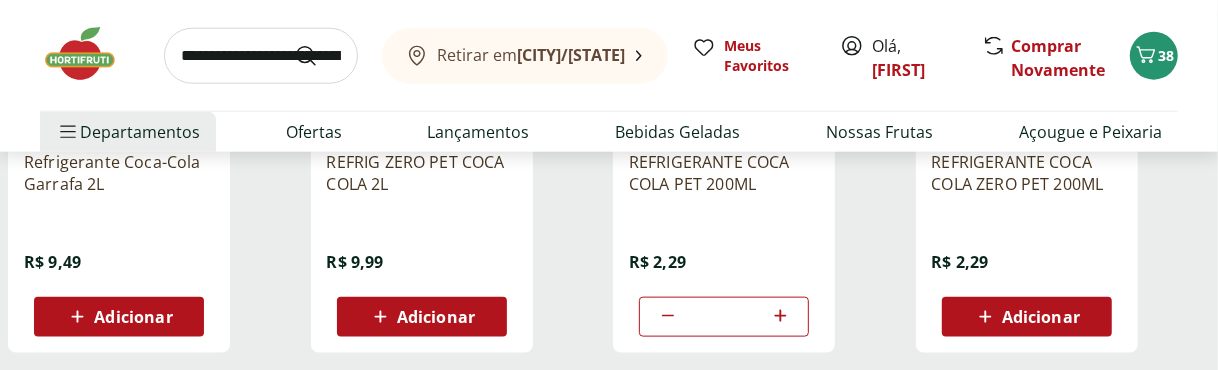 scroll, scrollTop: 1466, scrollLeft: 0, axis: vertical 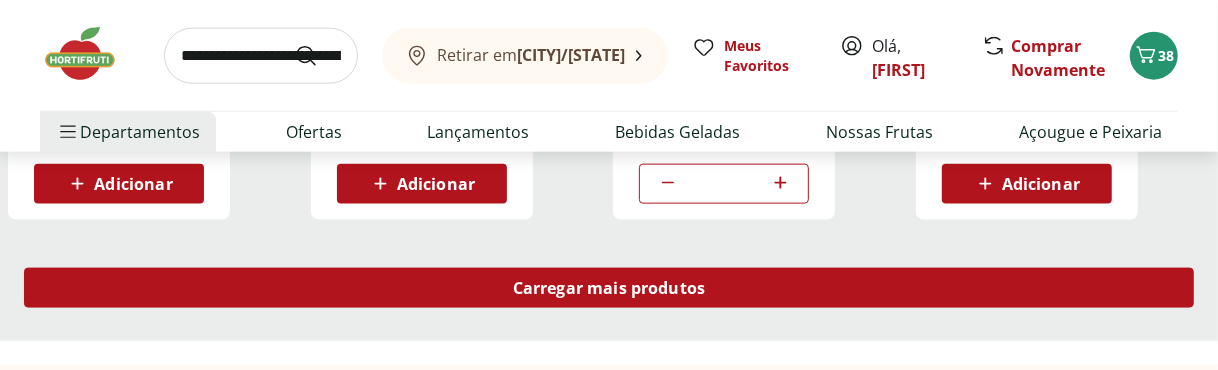 click on "Carregar mais produtos" at bounding box center (609, 288) 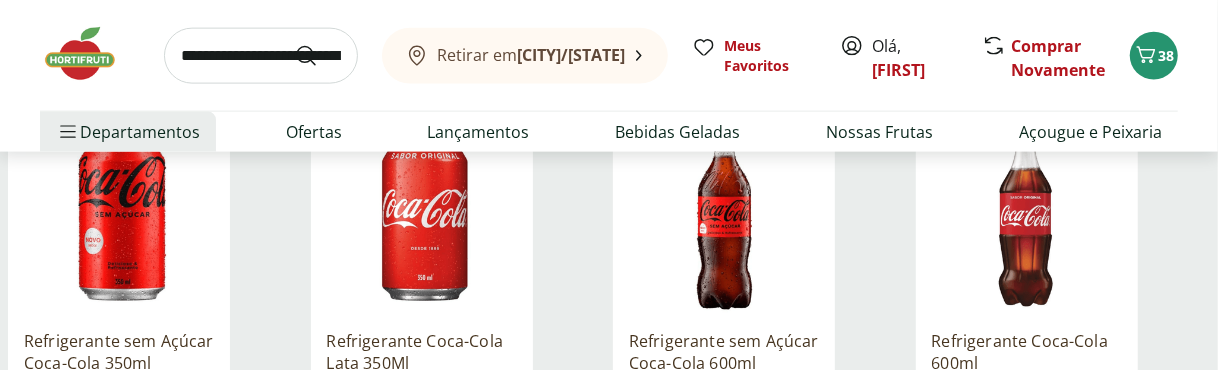 scroll, scrollTop: 1600, scrollLeft: 0, axis: vertical 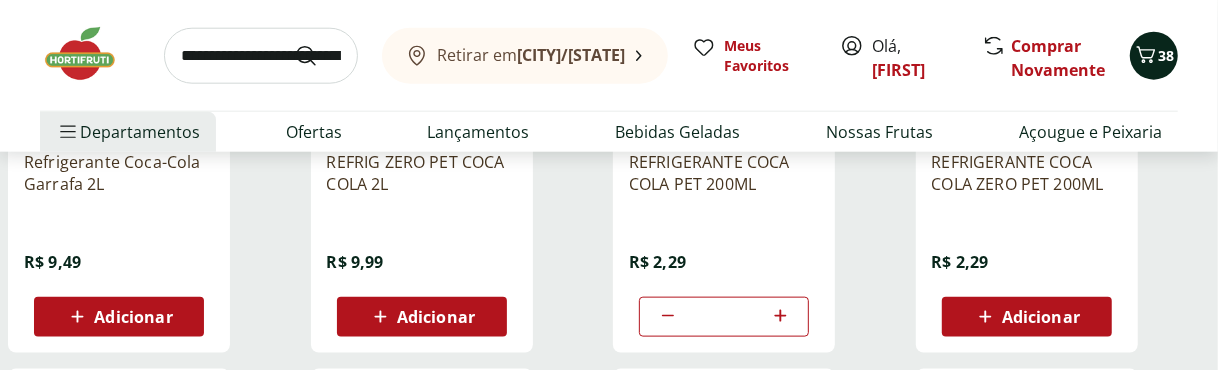 click 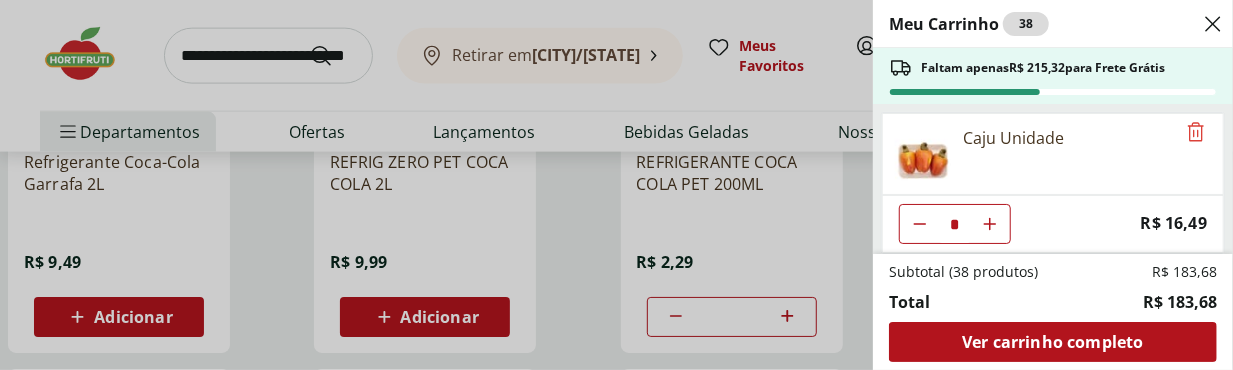 click on "Meu Carrinho 38 Faltam apenas  R$ 215,32  para Frete Grátis Caju Unidade * Price: R$ 16,49 Uva Cotton Candy 500g * Price: R$ 21,99 Água de Coco Natural 500ml * Price: R$ 11,99 Manga Palmer Unidade * Price: R$ 5,04 Abacaxi Fatiado Copo * Price: R$ 9,00 REFRIGERANTE COCA COLA PET 200ML ** Price: R$ 2,29 Subtotal (38 produtos) R$ 183,68 Total R$ 183,68 Ver carrinho completo" at bounding box center (616, 185) 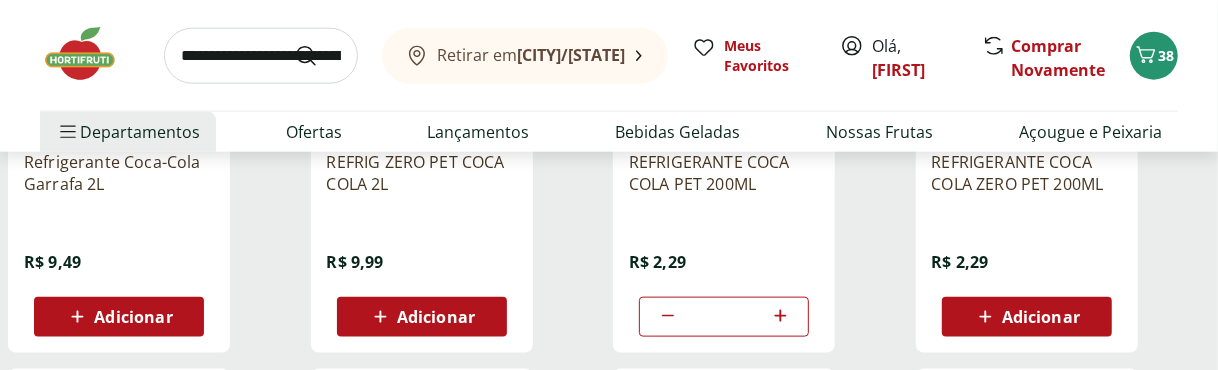 click at bounding box center [90, 54] 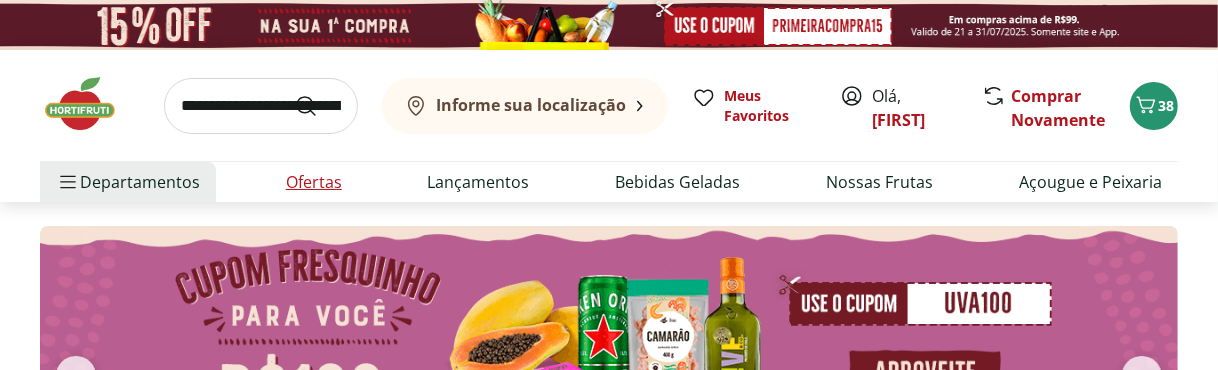 click on "Ofertas" at bounding box center (314, 182) 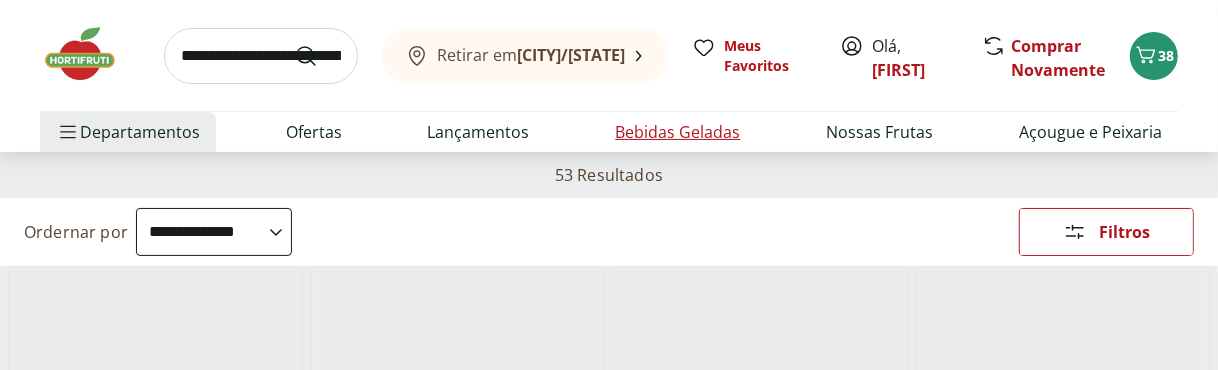 scroll, scrollTop: 133, scrollLeft: 0, axis: vertical 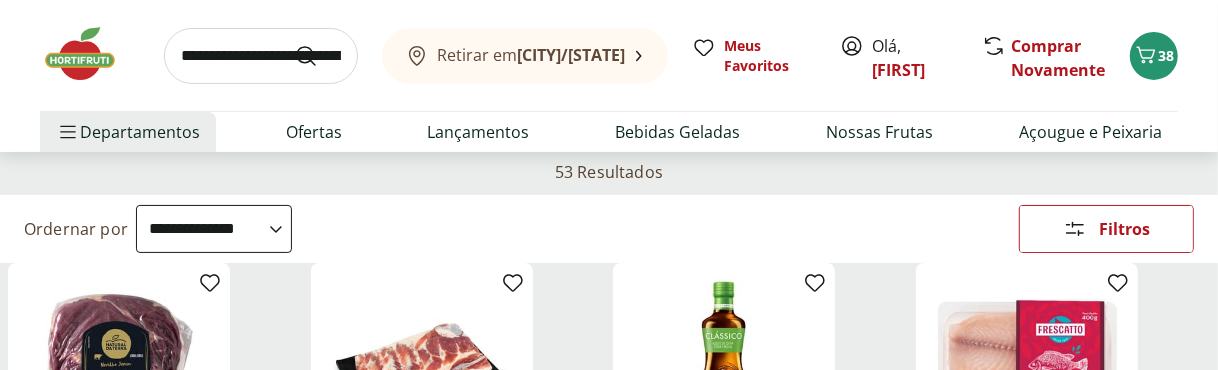 click on "**********" at bounding box center (214, 229) 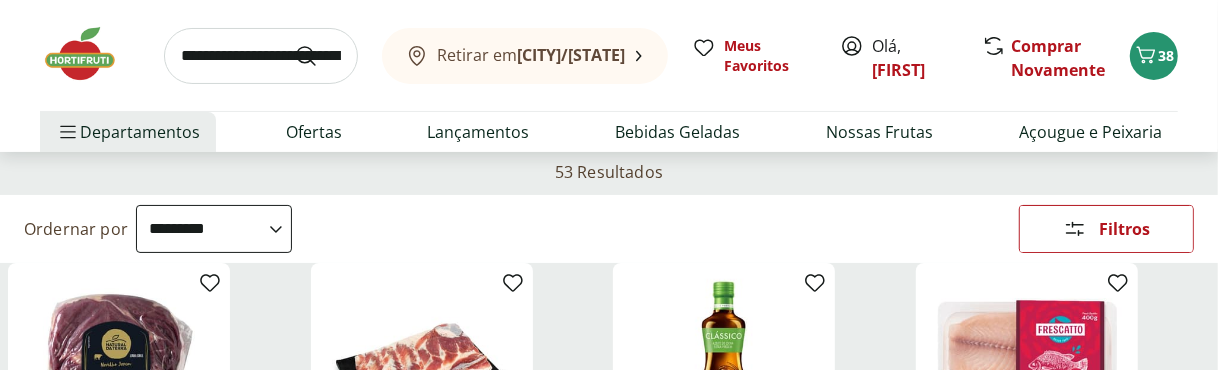 click on "**********" at bounding box center (214, 229) 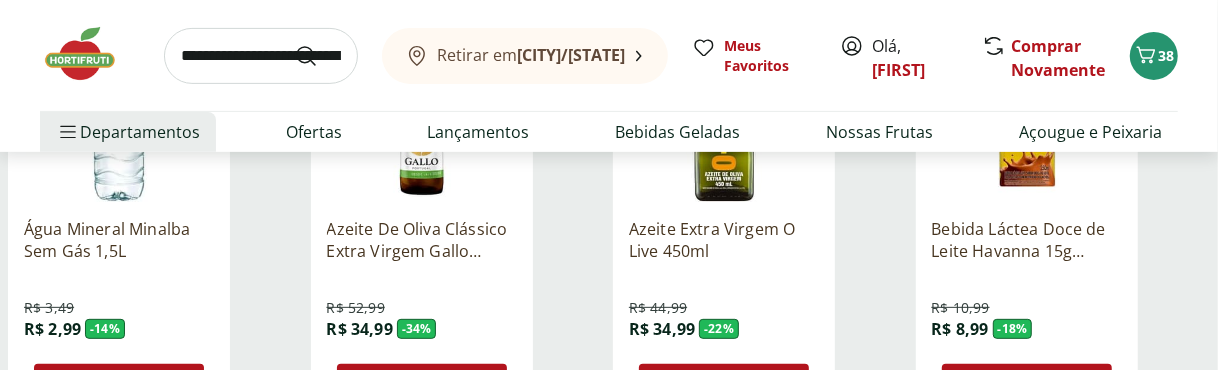 scroll, scrollTop: 533, scrollLeft: 0, axis: vertical 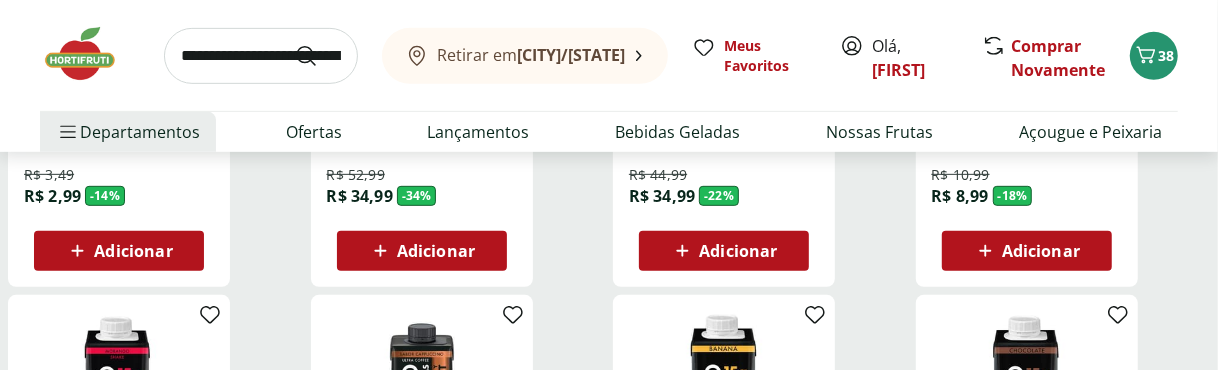 click on "Adicionar" at bounding box center (436, 251) 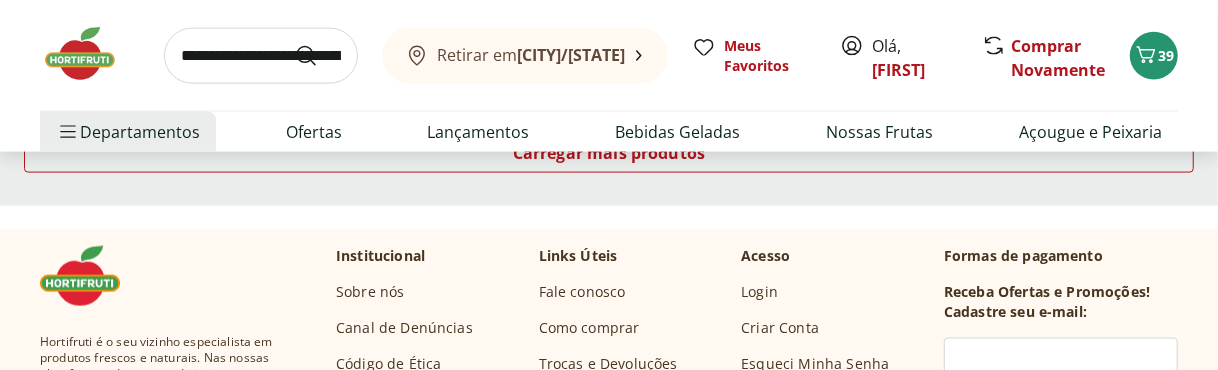 scroll, scrollTop: 1600, scrollLeft: 0, axis: vertical 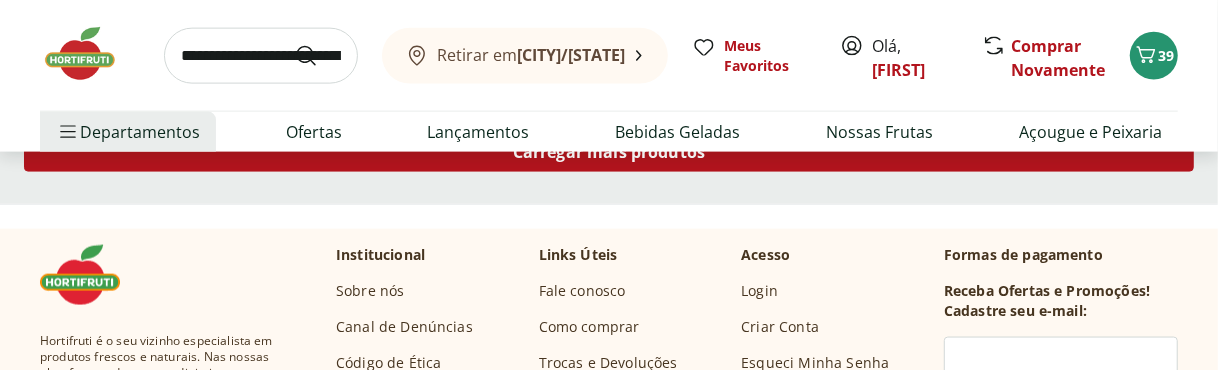 click on "Carregar mais produtos" at bounding box center [609, 152] 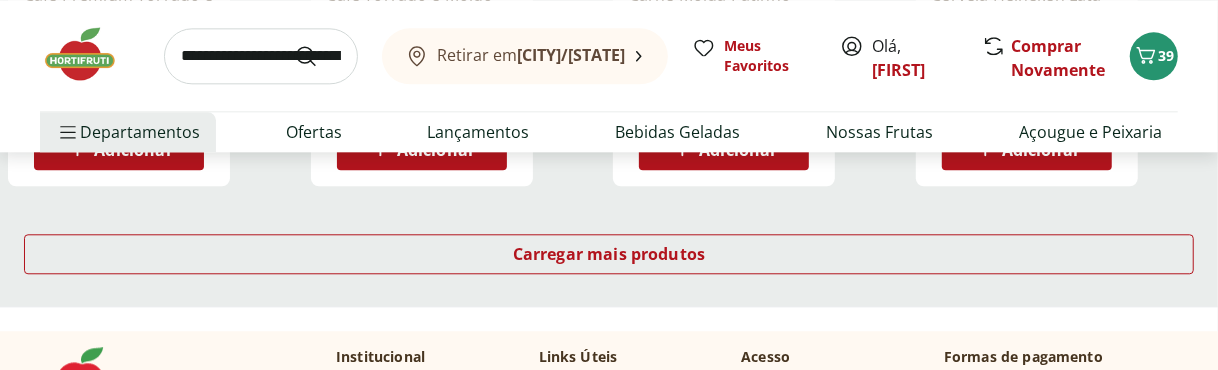 scroll, scrollTop: 2800, scrollLeft: 0, axis: vertical 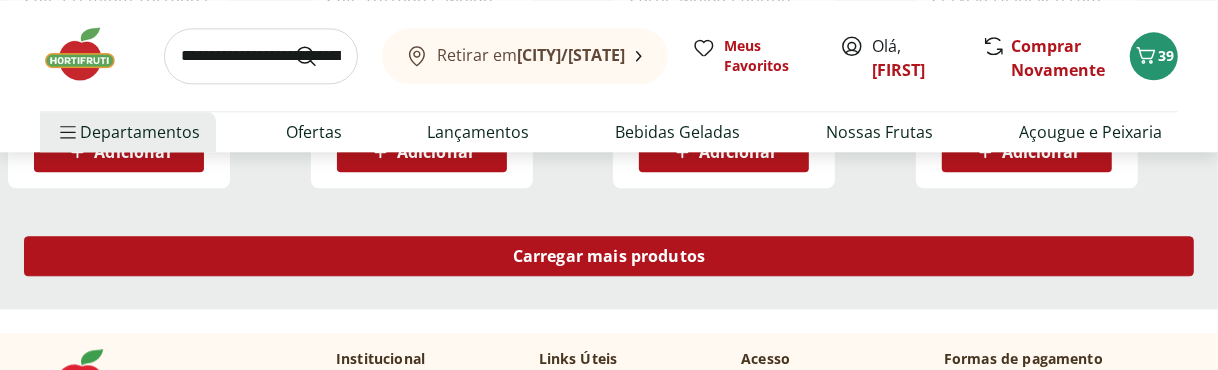 click on "Carregar mais produtos" at bounding box center (609, 256) 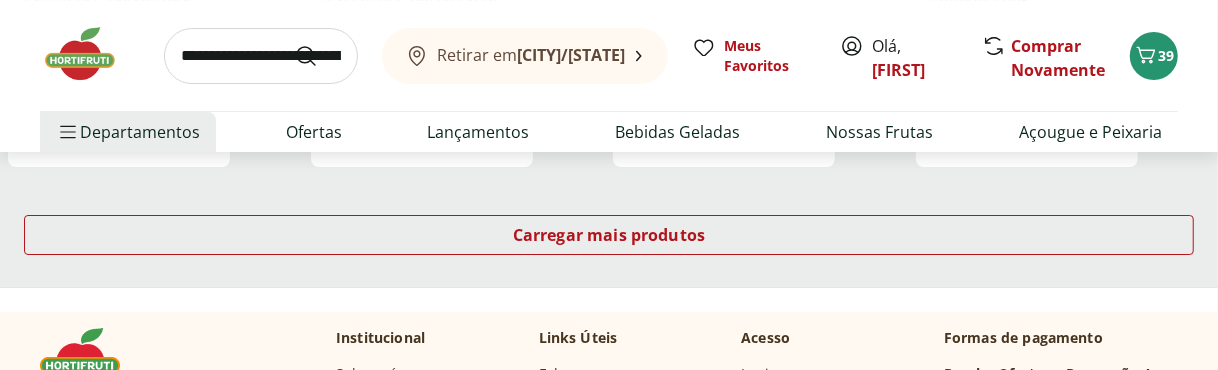 scroll, scrollTop: 4133, scrollLeft: 0, axis: vertical 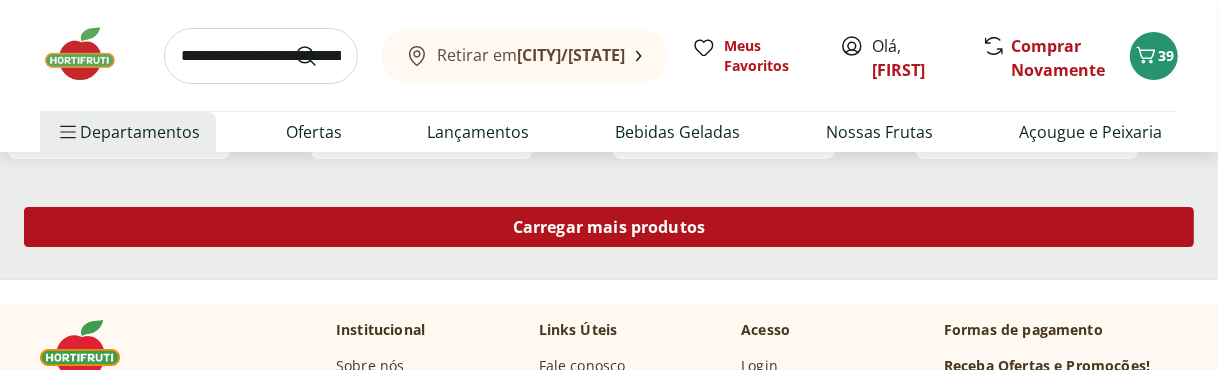 click on "Carregar mais produtos" at bounding box center (609, 227) 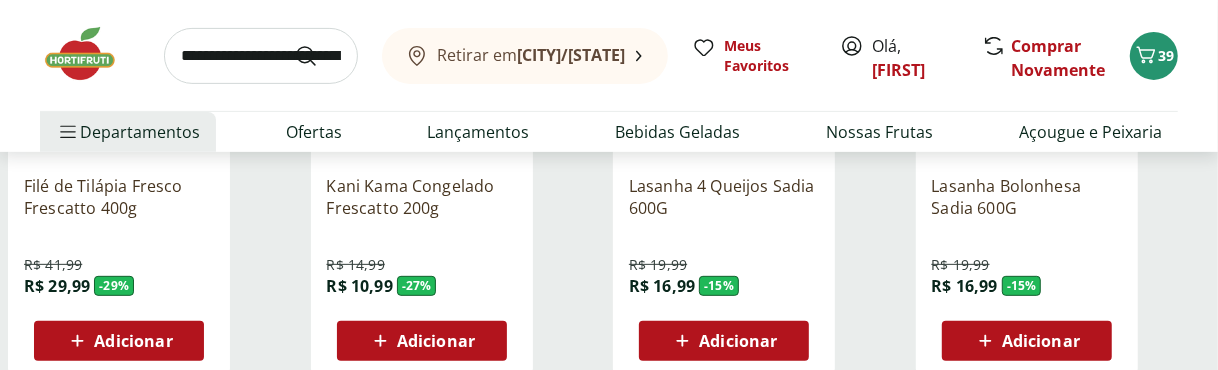 scroll, scrollTop: 4800, scrollLeft: 0, axis: vertical 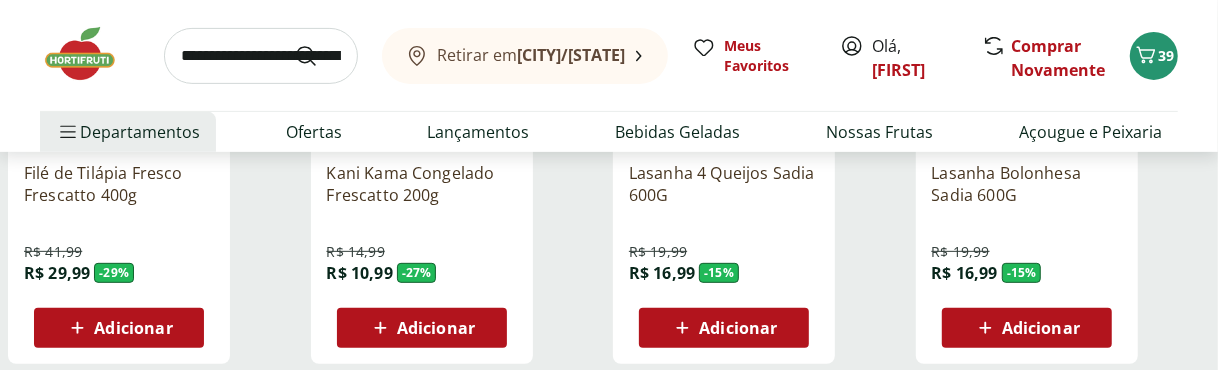 click on "Adicionar" at bounding box center (1041, 328) 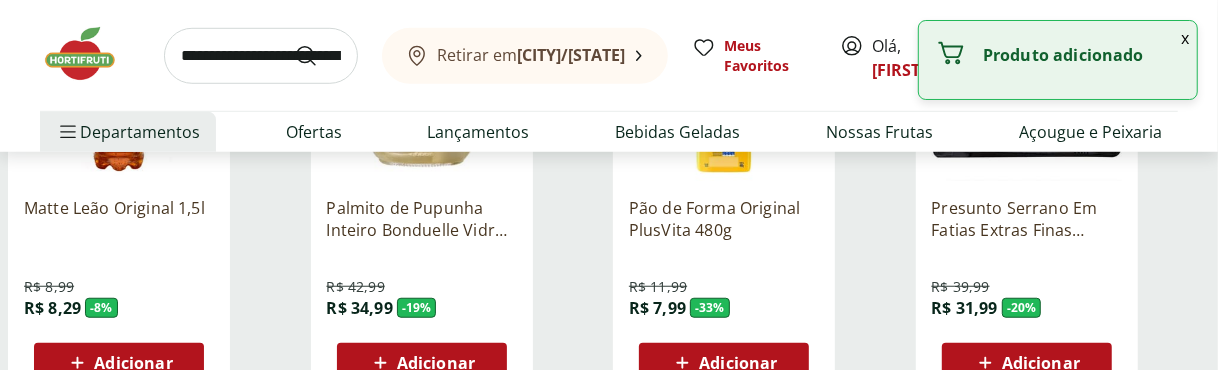 scroll, scrollTop: 5200, scrollLeft: 0, axis: vertical 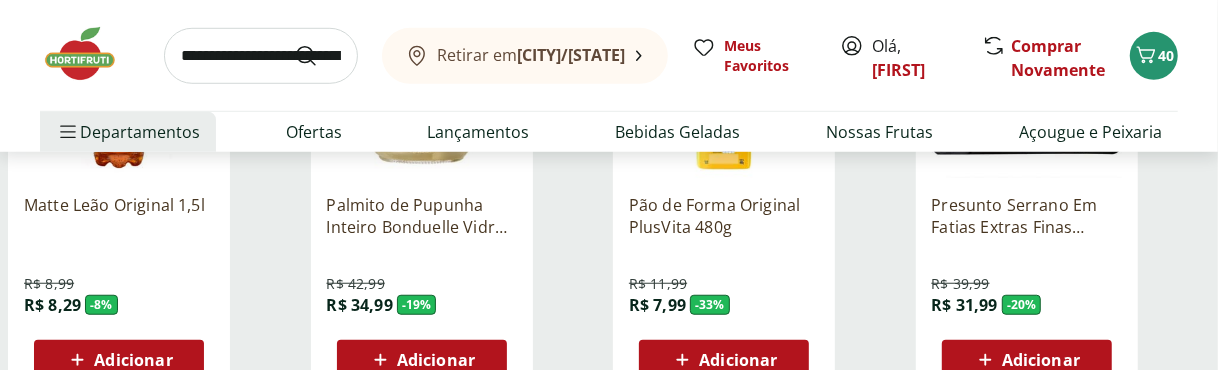 click on "Adicionar" at bounding box center (422, 360) 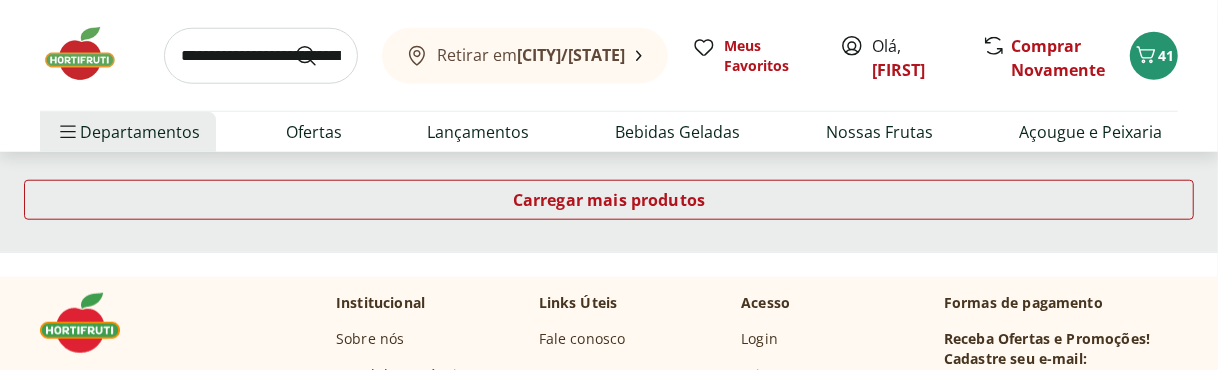 scroll, scrollTop: 5466, scrollLeft: 0, axis: vertical 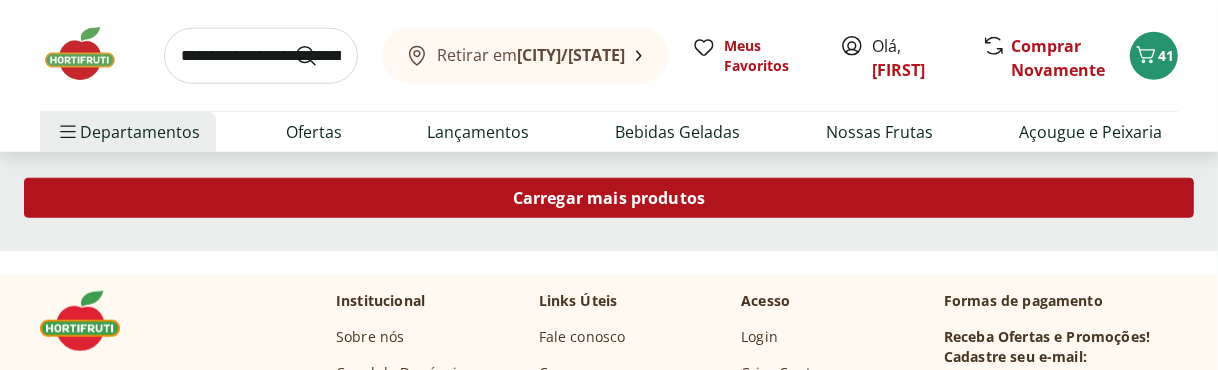 click on "Carregar mais produtos" at bounding box center [609, 198] 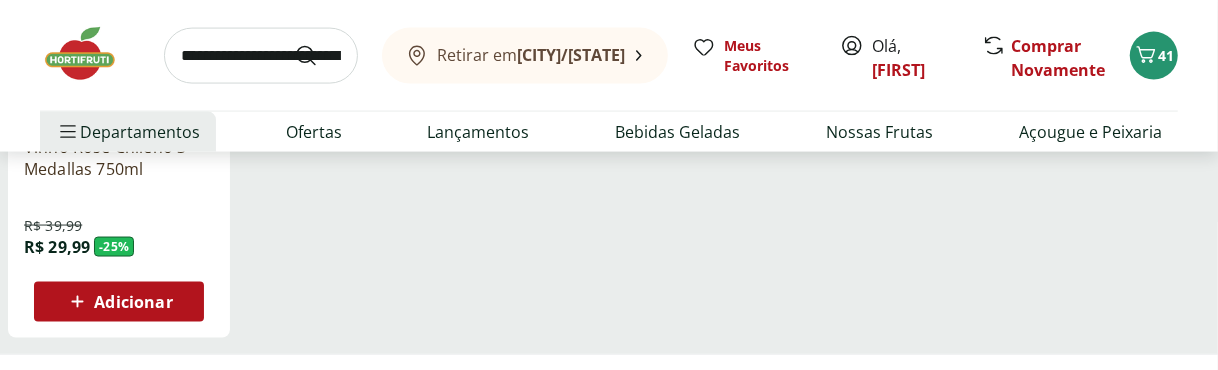 scroll, scrollTop: 6133, scrollLeft: 0, axis: vertical 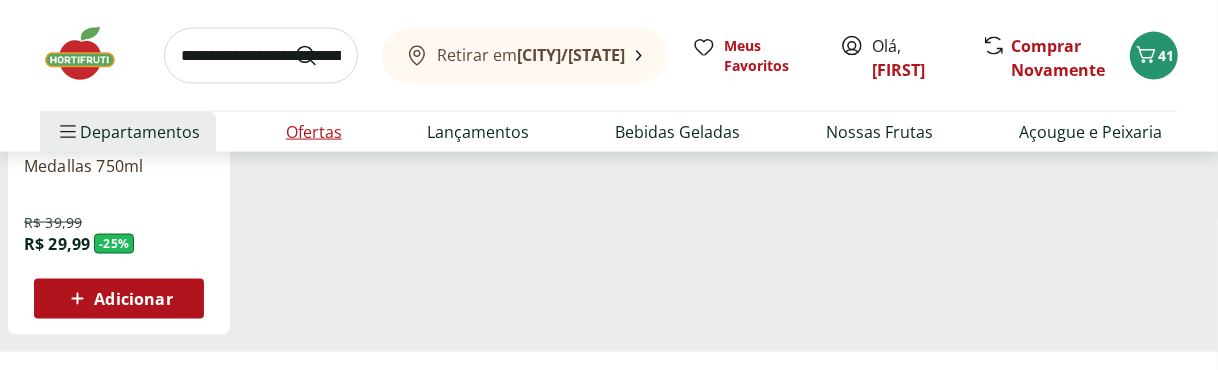 click on "Ofertas" at bounding box center [314, 132] 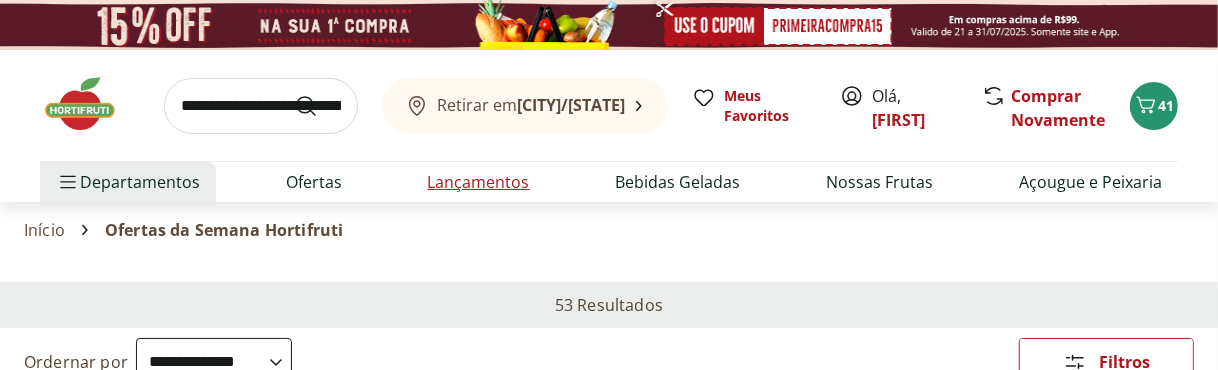 click on "Lançamentos" at bounding box center [479, 182] 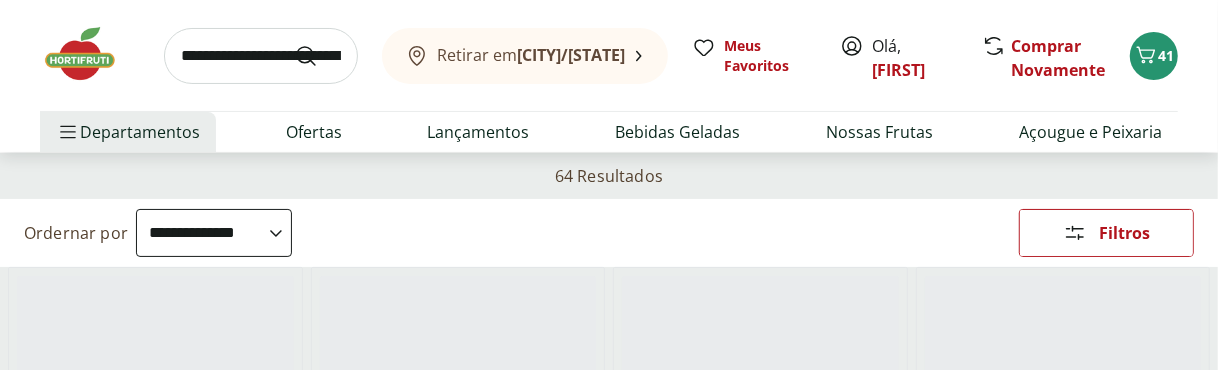 scroll, scrollTop: 133, scrollLeft: 0, axis: vertical 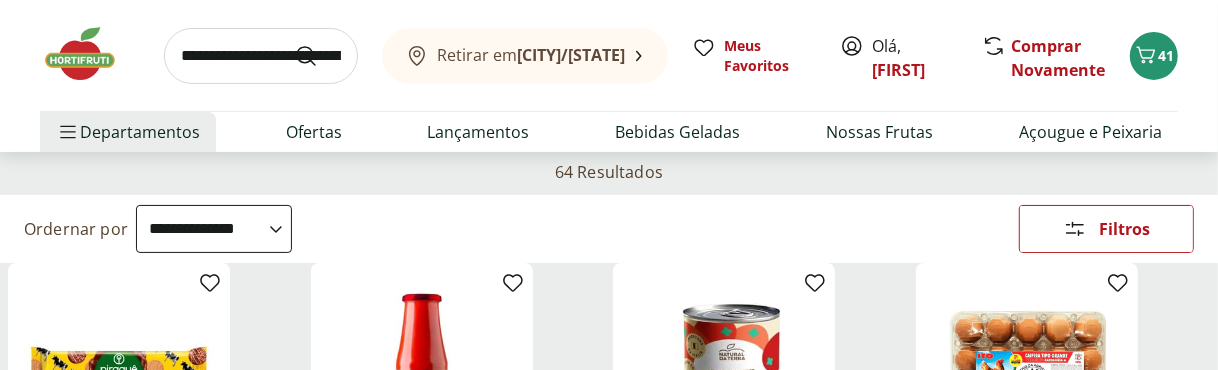 click on "**********" at bounding box center [214, 229] 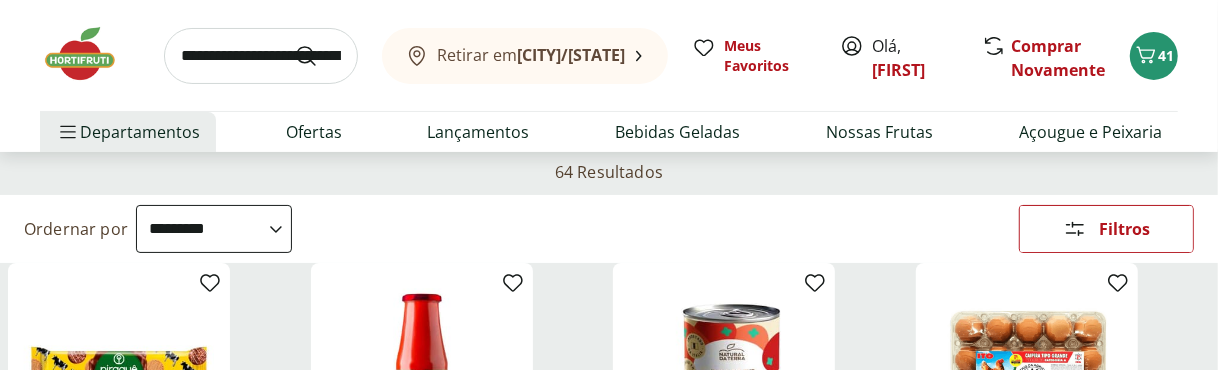click on "**********" at bounding box center (214, 229) 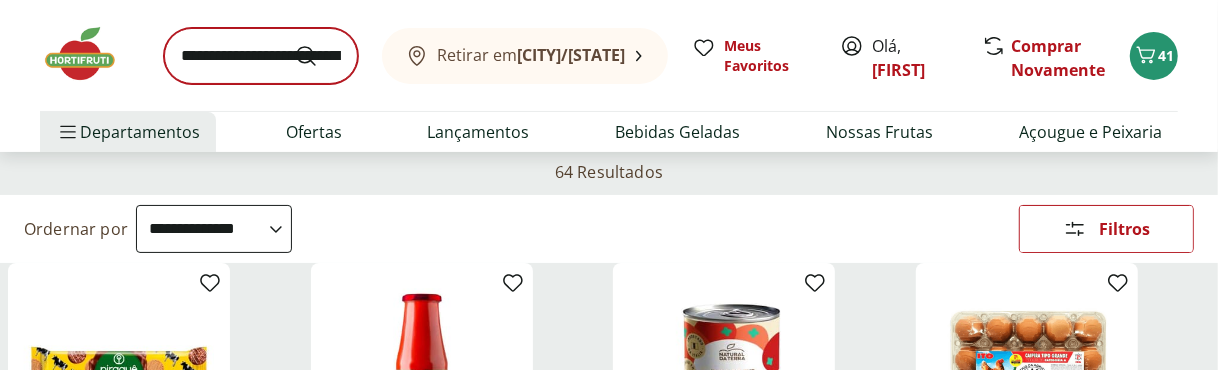 select on "********" 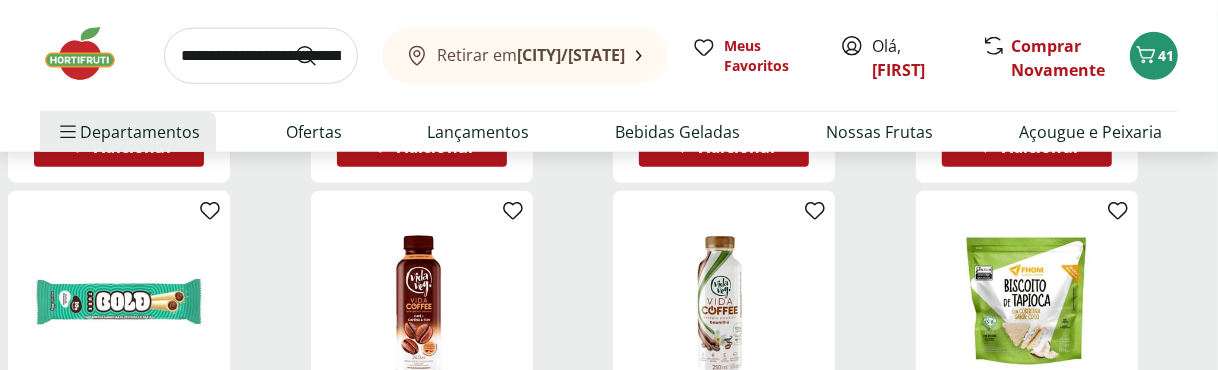 scroll, scrollTop: 1066, scrollLeft: 0, axis: vertical 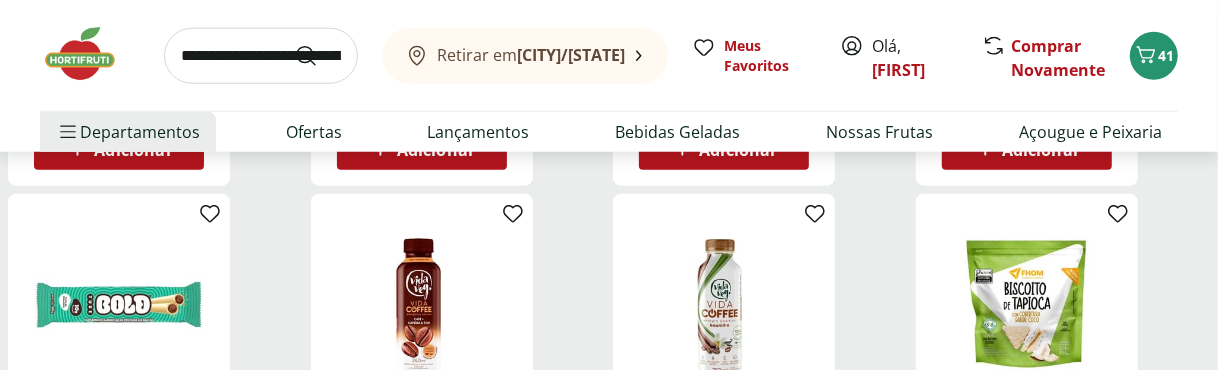 click at bounding box center [1027, 305] 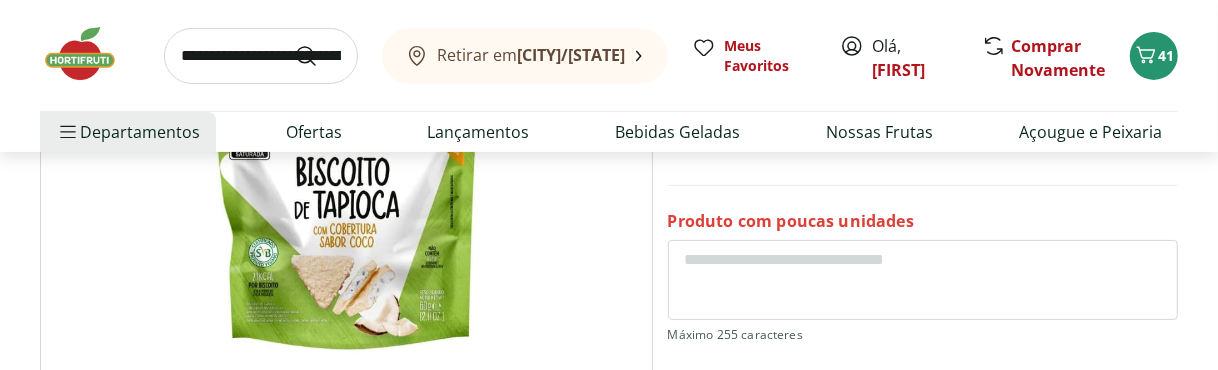 scroll, scrollTop: 266, scrollLeft: 0, axis: vertical 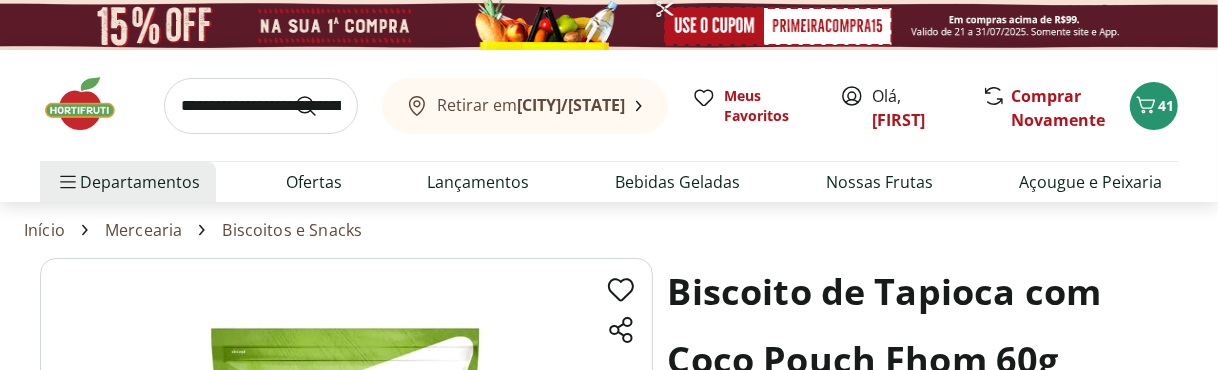 select on "********" 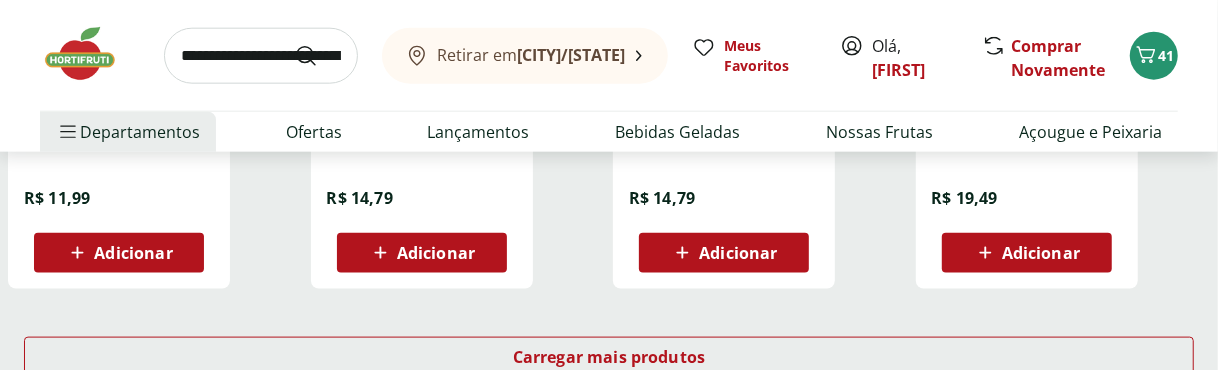 scroll, scrollTop: 1466, scrollLeft: 0, axis: vertical 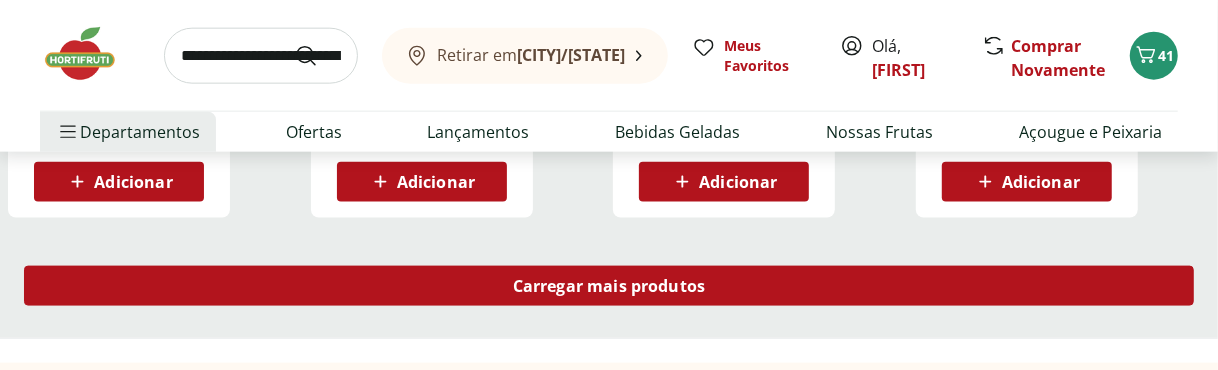 click on "Carregar mais produtos" at bounding box center (609, 286) 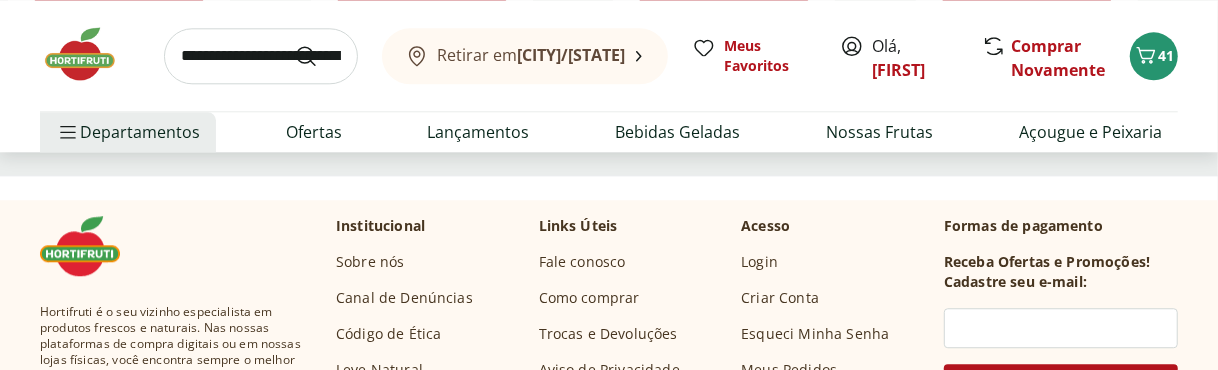 scroll, scrollTop: 2800, scrollLeft: 0, axis: vertical 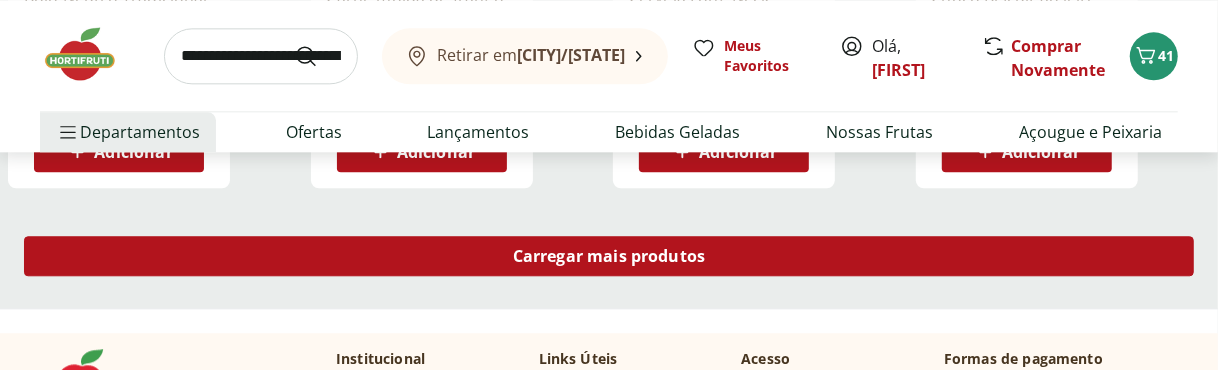 click on "Carregar mais produtos" at bounding box center (609, 256) 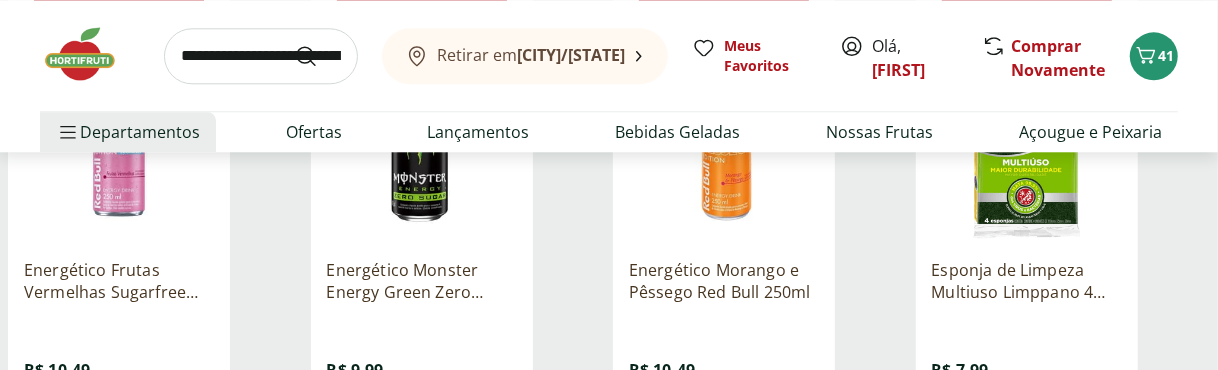 scroll, scrollTop: 3066, scrollLeft: 0, axis: vertical 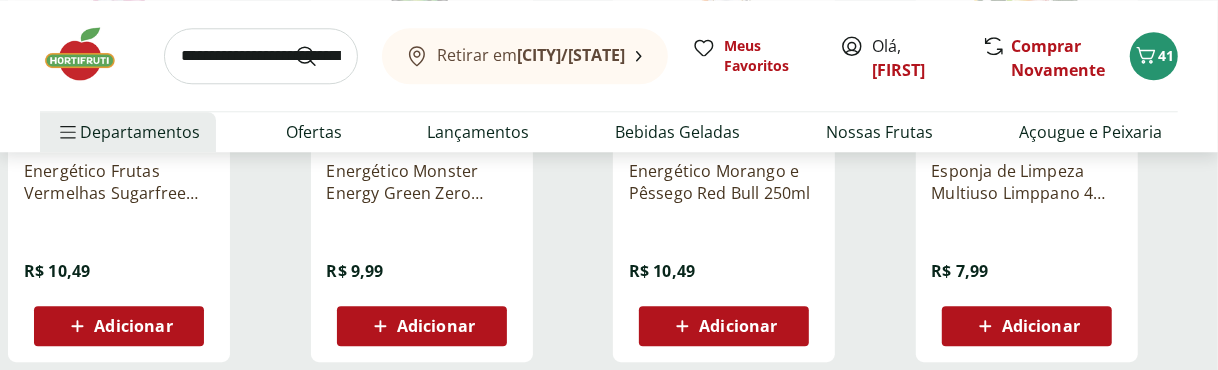click on "Adicionar" at bounding box center (436, 326) 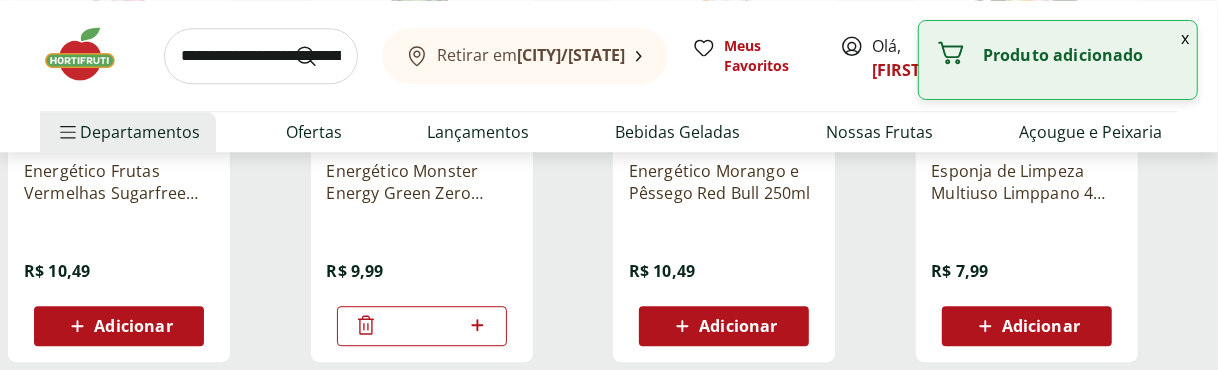 click 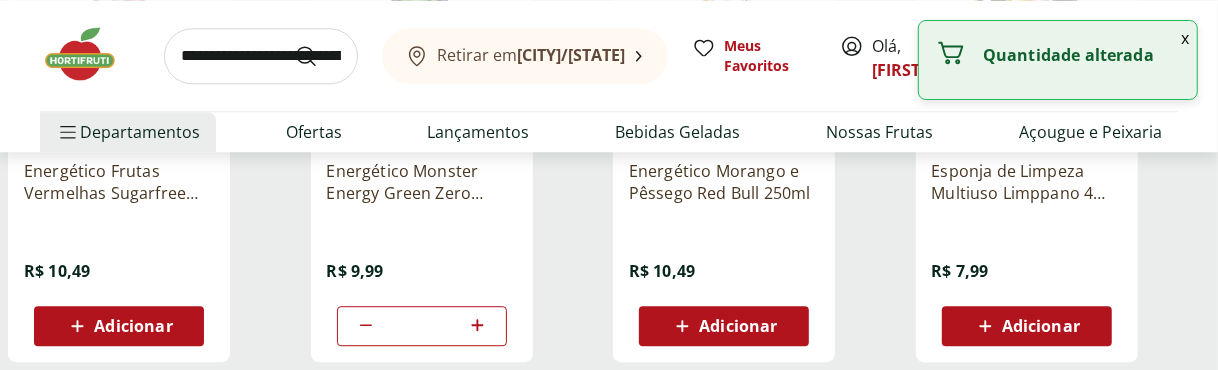 click 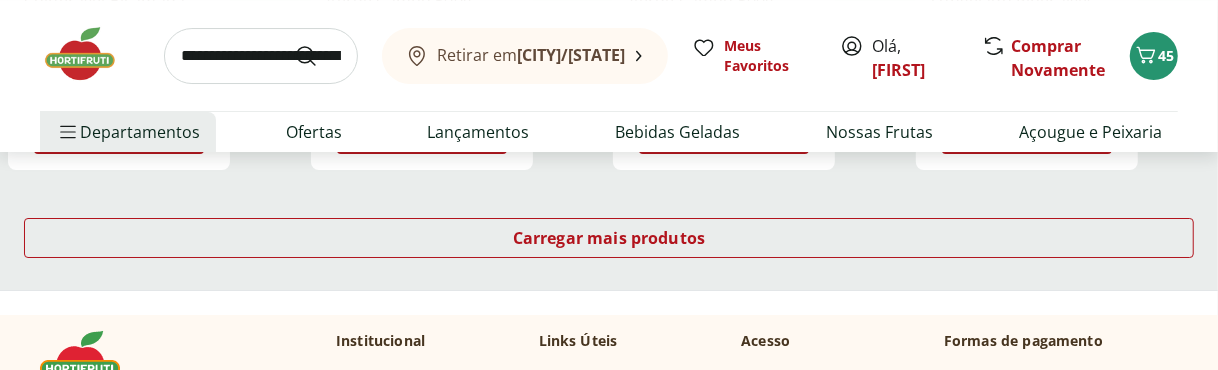 scroll, scrollTop: 4133, scrollLeft: 0, axis: vertical 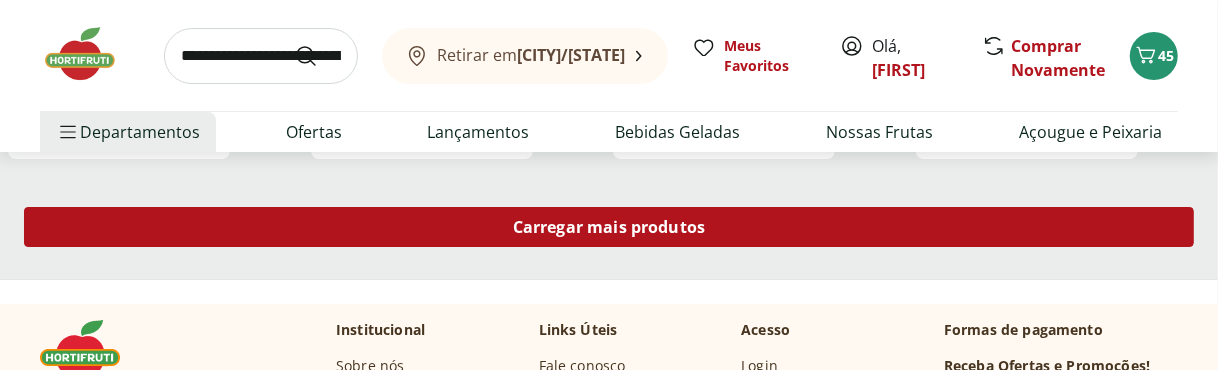click on "Carregar mais produtos" at bounding box center [609, 227] 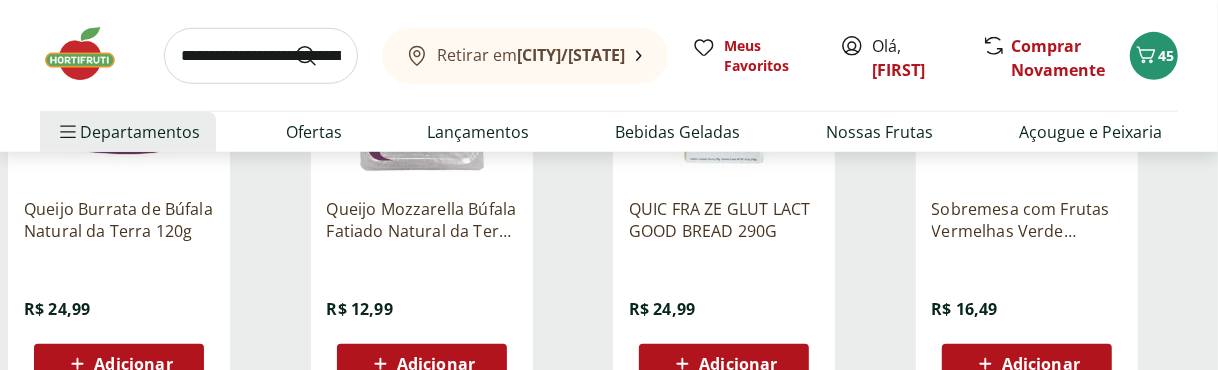 scroll, scrollTop: 5200, scrollLeft: 0, axis: vertical 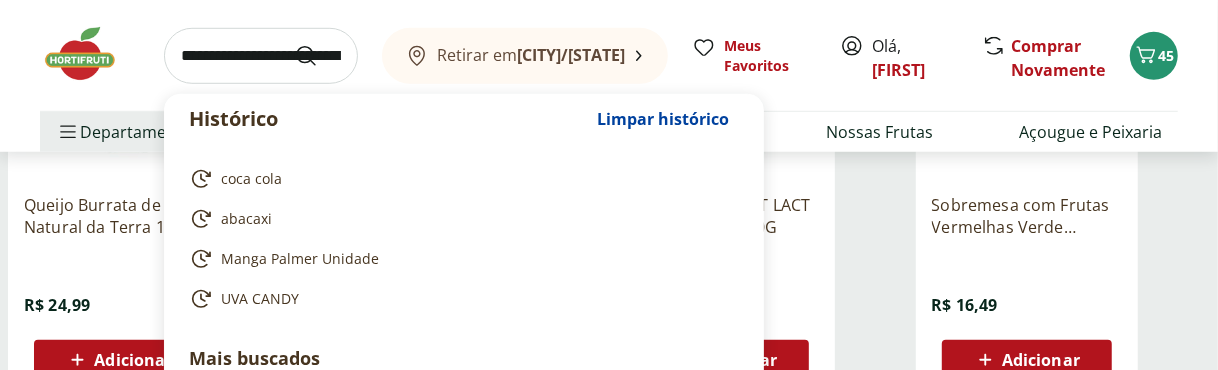 click at bounding box center [261, 56] 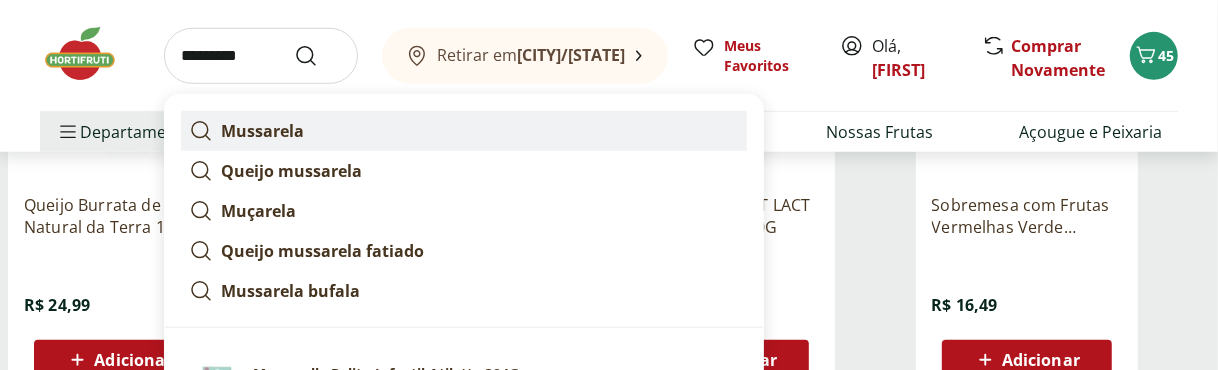 click on "Mussarela" at bounding box center (262, 131) 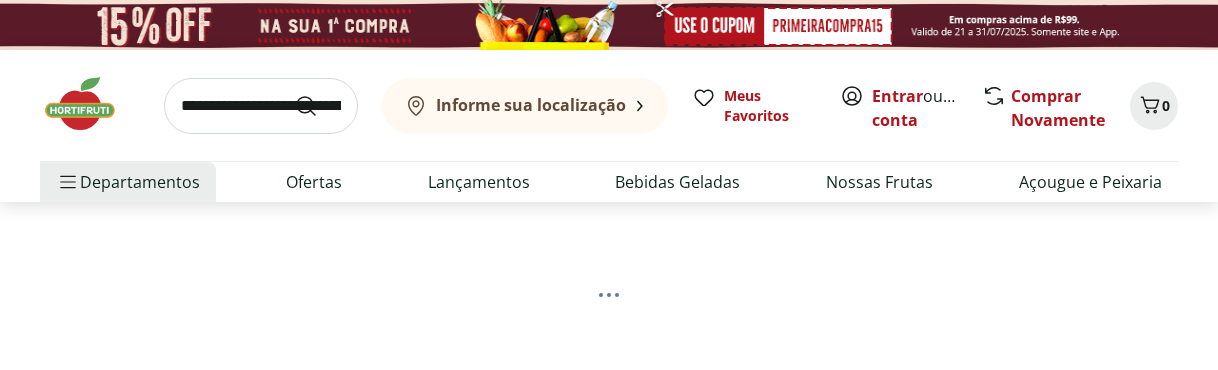 scroll, scrollTop: 0, scrollLeft: 0, axis: both 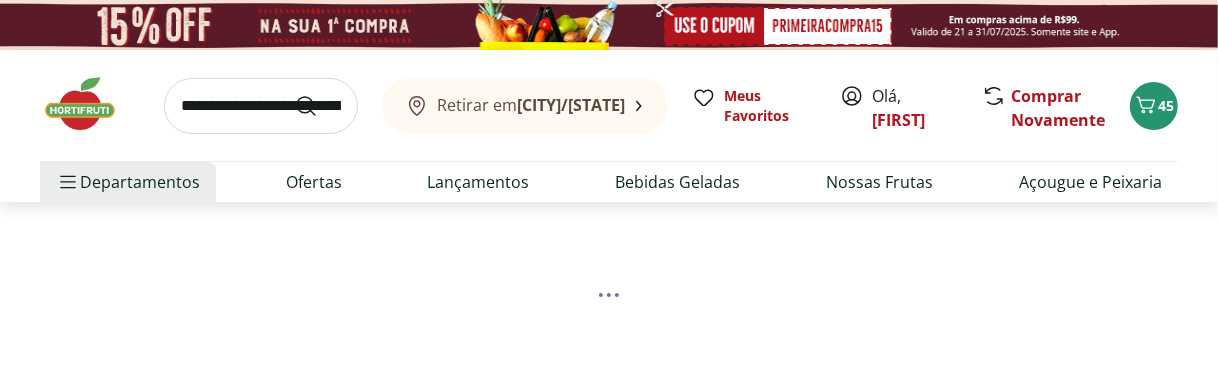 select on "**********" 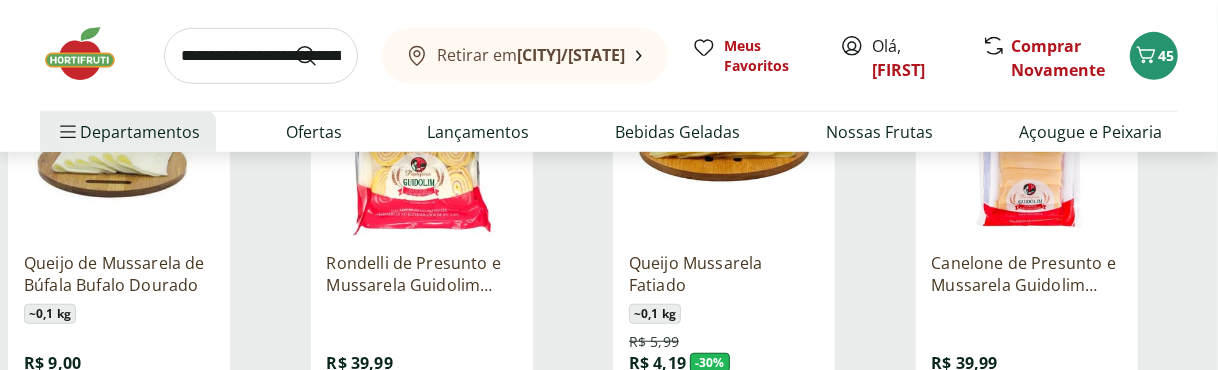 scroll, scrollTop: 933, scrollLeft: 0, axis: vertical 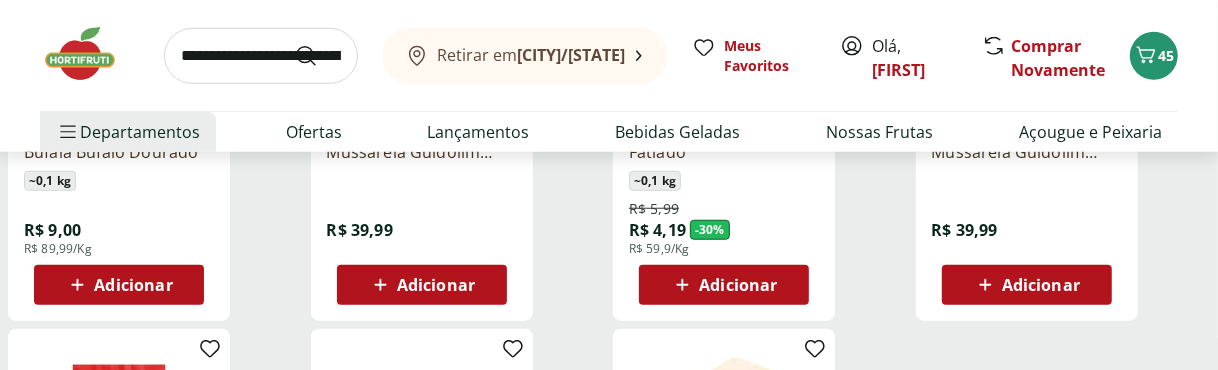 click on "Adicionar" at bounding box center [738, 285] 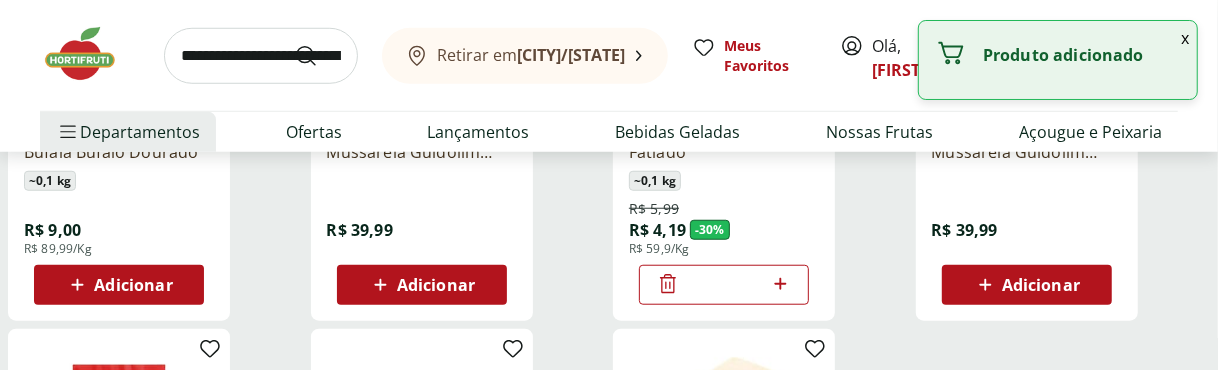 click 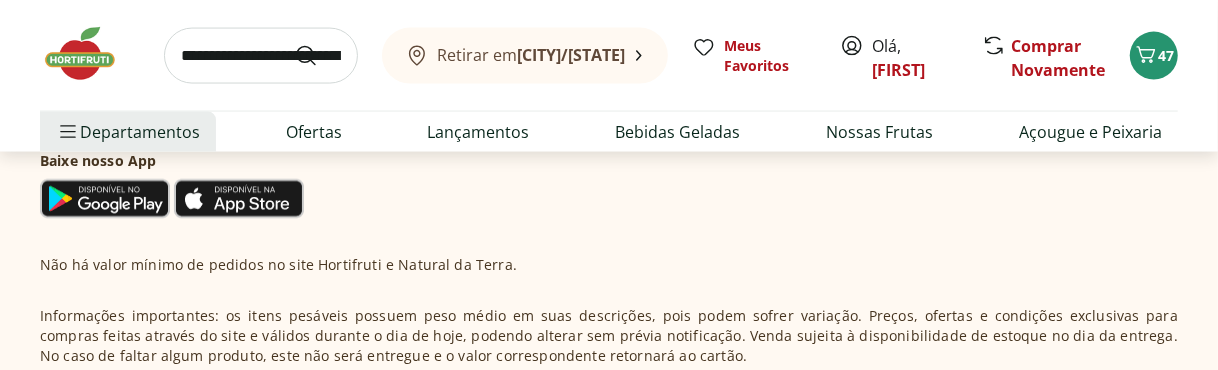 scroll, scrollTop: 2000, scrollLeft: 0, axis: vertical 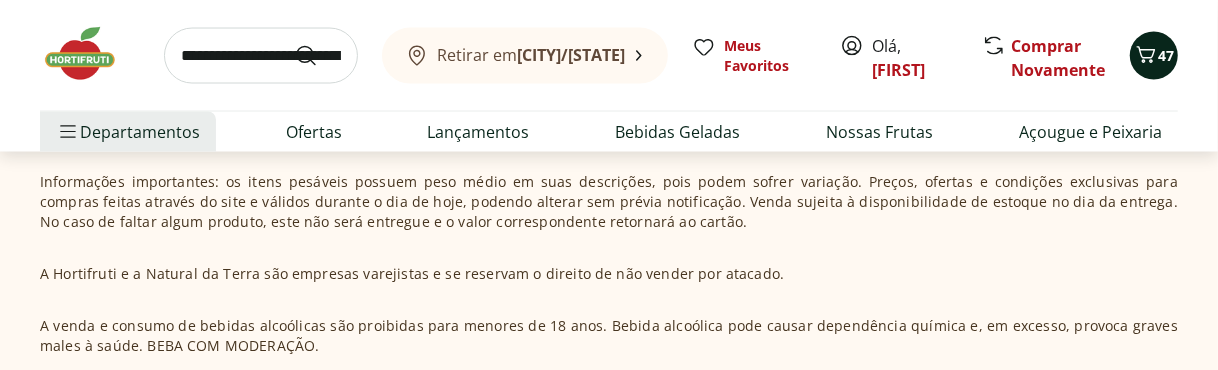 click 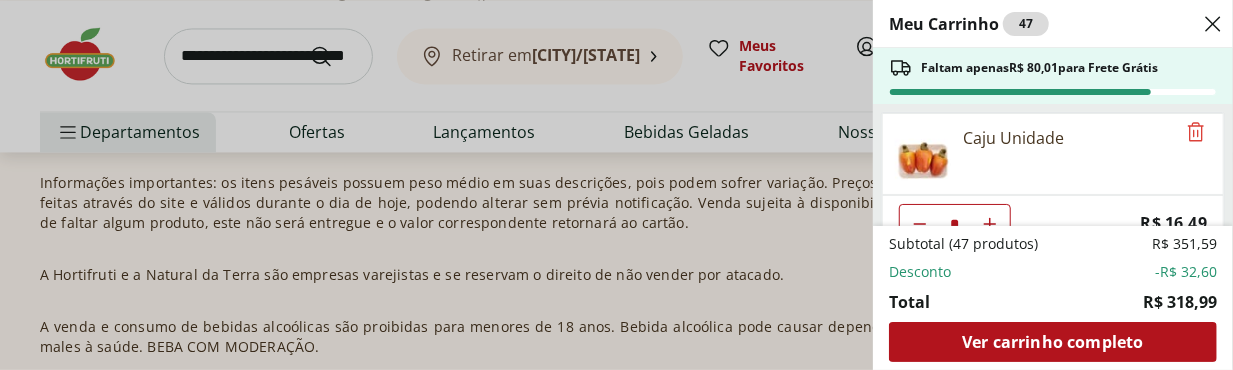 click on "Meu Carrinho 47 Faltam apenas R$ 80,01 para Frete Grátis Caju Unidade * Price: R$ 16,49 Uva Cotton Candy 500g * Price: R$ 21,99 Água de Coco Natural 500ml * Price: R$ 11,99 Manga Palmer Unidade * Price: R$ 5,04 Abacaxi Fatiado Copo * Price: R$ 9,00 REFRIGERANTE COCA COLA PET 200ML ** Price: R$ 2,29 Azeite De Oliva Clássico Extra Virgem Gallo 500Ml * Original price: R$ 52,99 Price: R$ 34,99 Lasanha Bolonhesa Sadia 600G * Original price: R$ 19,99 Price: R$ 16,99 Palmito de Pupunha Inteiro Bonduelle Vidro 270g * Original price: R$ 42,99 Price: R$ 34,99 Energético Monster Energy Green Zero 473ml gelado * Price: R$ 9,99 Queijo Mussarela Fatiado * Original price: R$ 5,99 Price: R$ 4,19 Subtotal (47 produtos) R$ 351,59 Desconto -R$ 32,60 Total R$ 318,99 Ver carrinho completo" at bounding box center [616, 185] 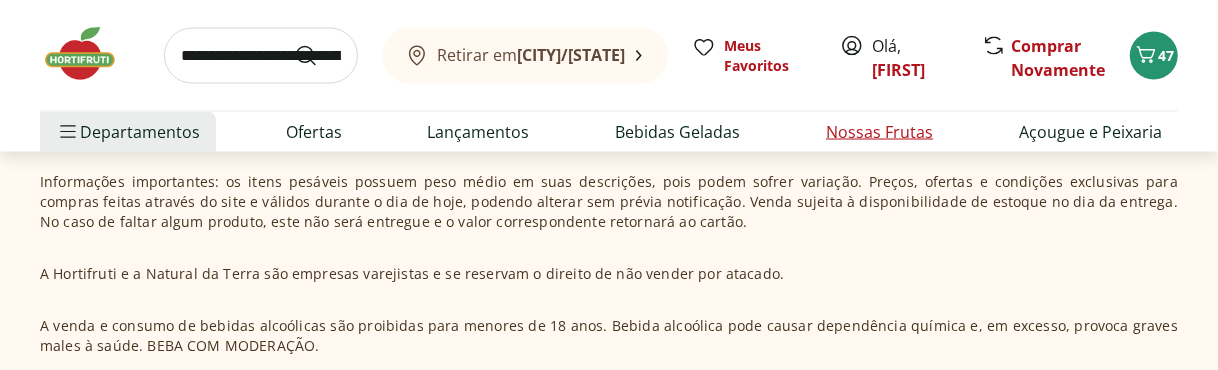 click on "Nossas Frutas" at bounding box center (879, 132) 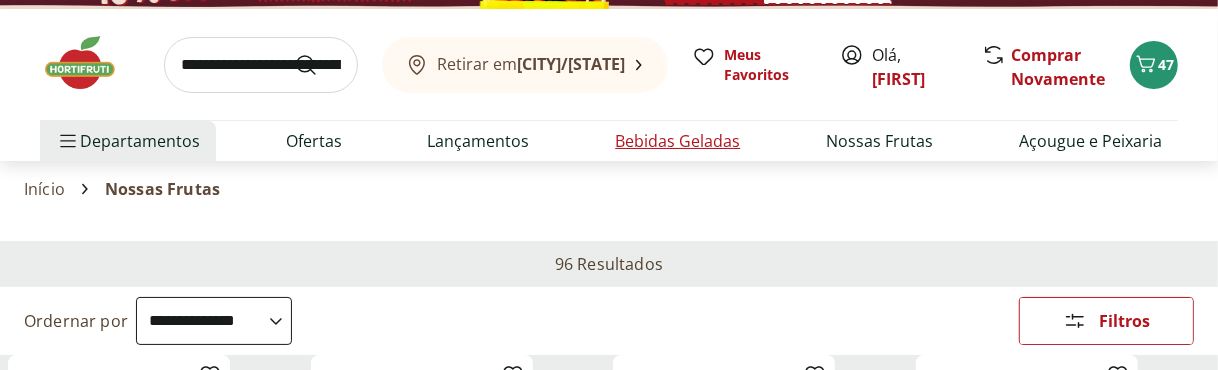 scroll, scrollTop: 133, scrollLeft: 0, axis: vertical 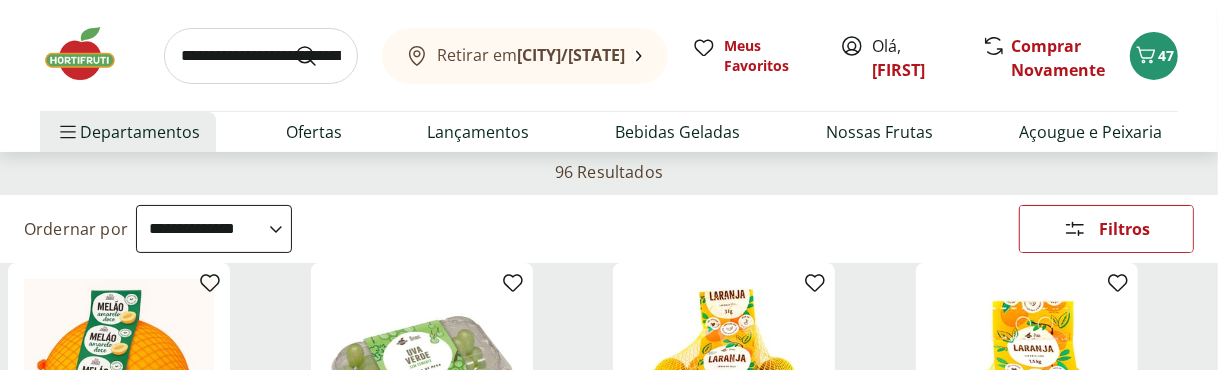 click on "**********" at bounding box center [214, 229] 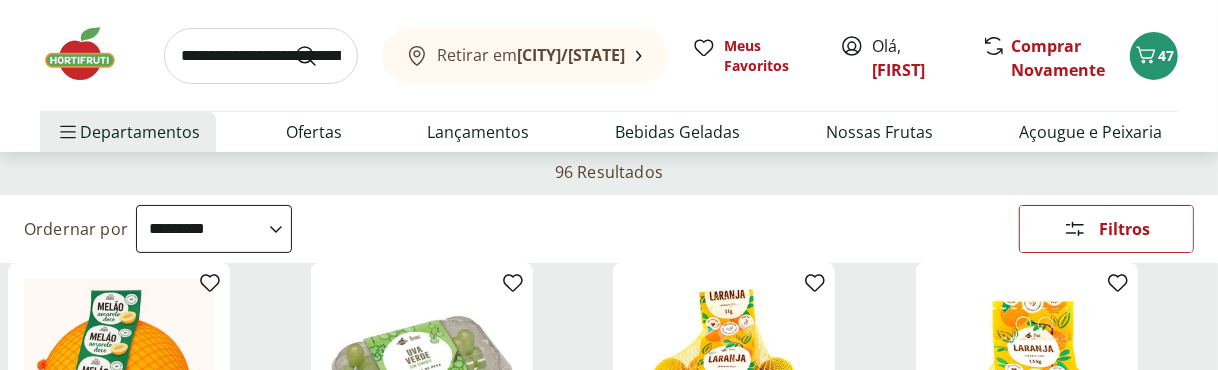 click on "**********" at bounding box center (214, 229) 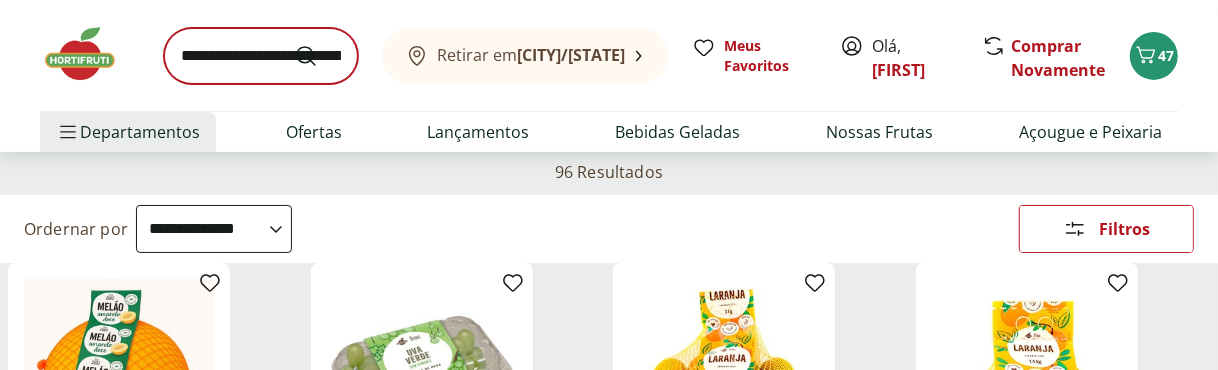 select on "********" 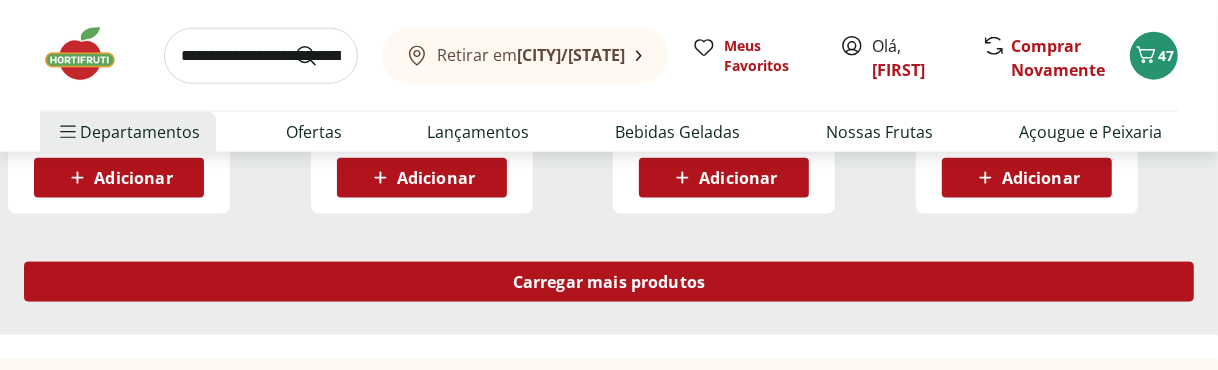 scroll, scrollTop: 1466, scrollLeft: 0, axis: vertical 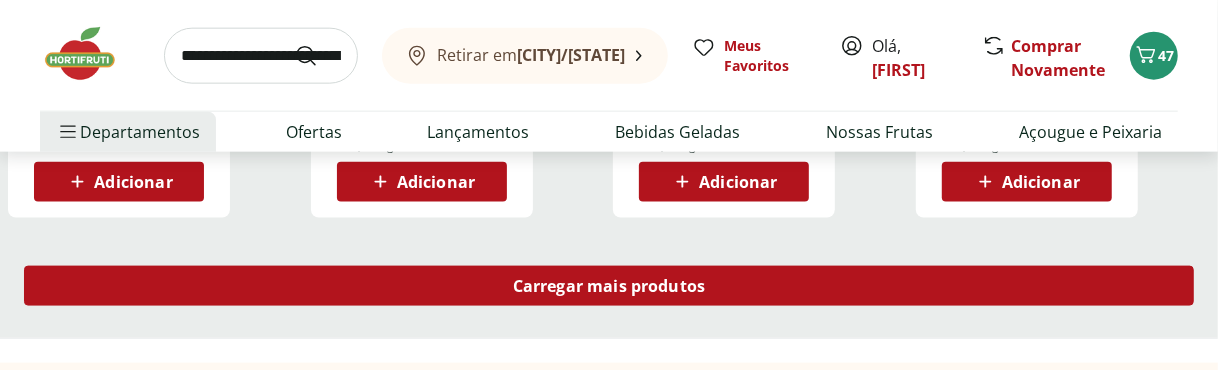click on "Carregar mais produtos" at bounding box center [609, 286] 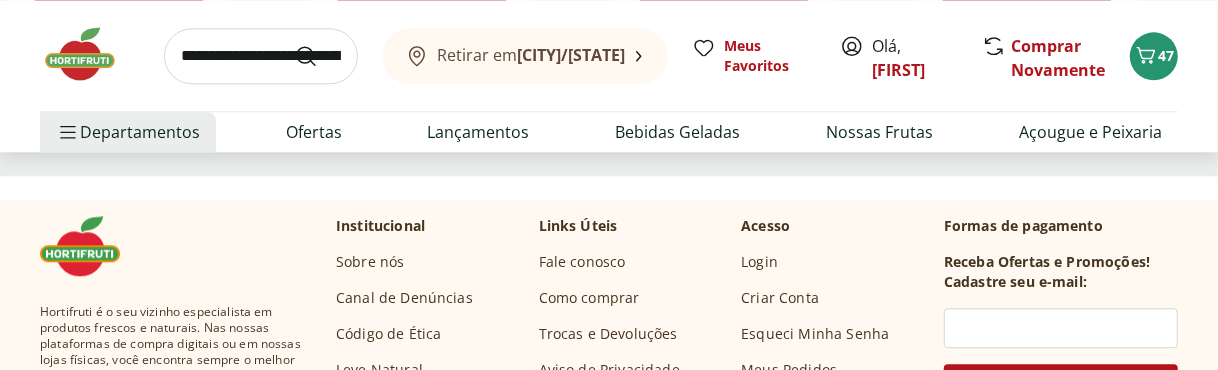 scroll, scrollTop: 2800, scrollLeft: 0, axis: vertical 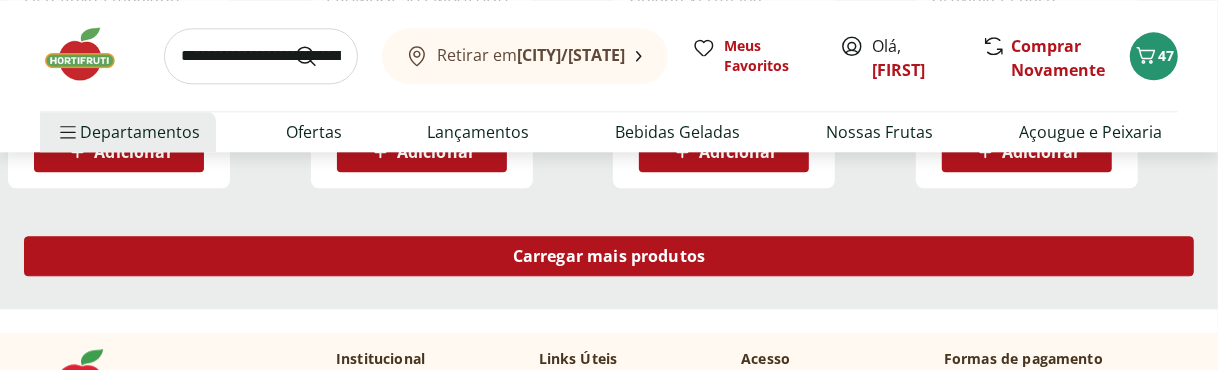 click on "Carregar mais produtos" at bounding box center [609, 256] 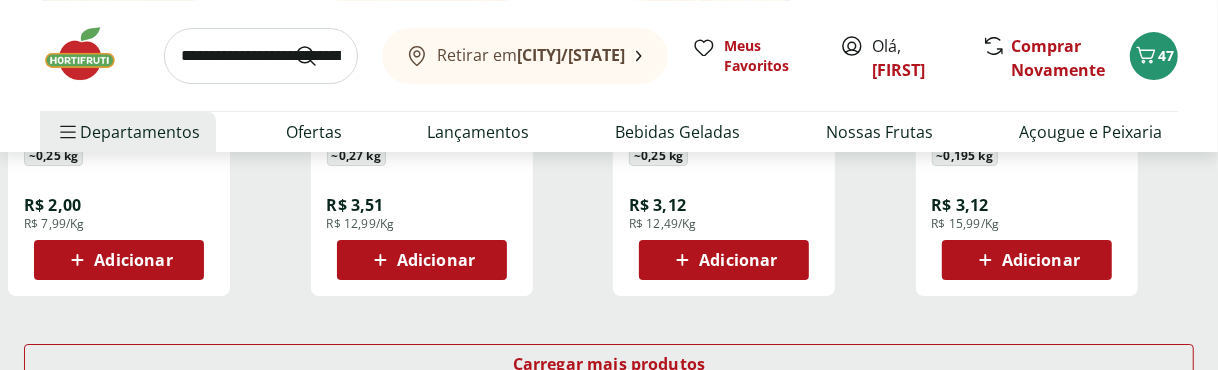 scroll, scrollTop: 4133, scrollLeft: 0, axis: vertical 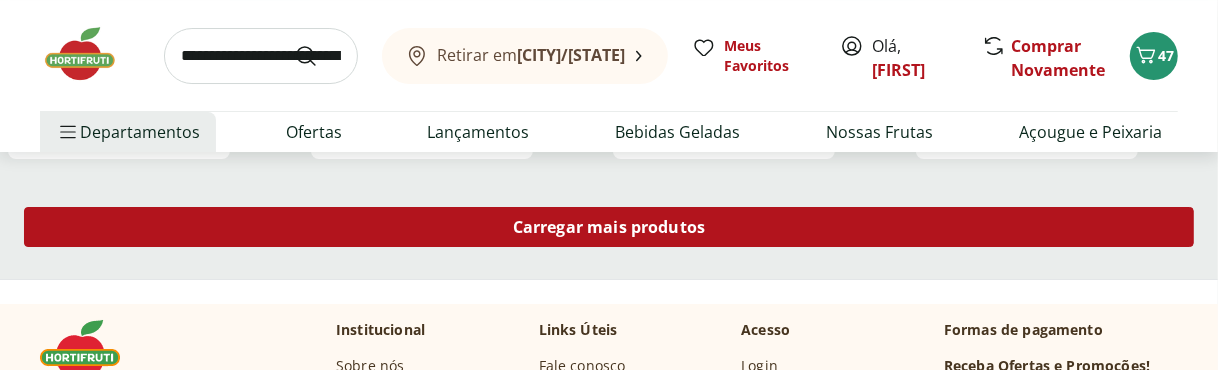 click on "Carregar mais produtos" at bounding box center [609, 227] 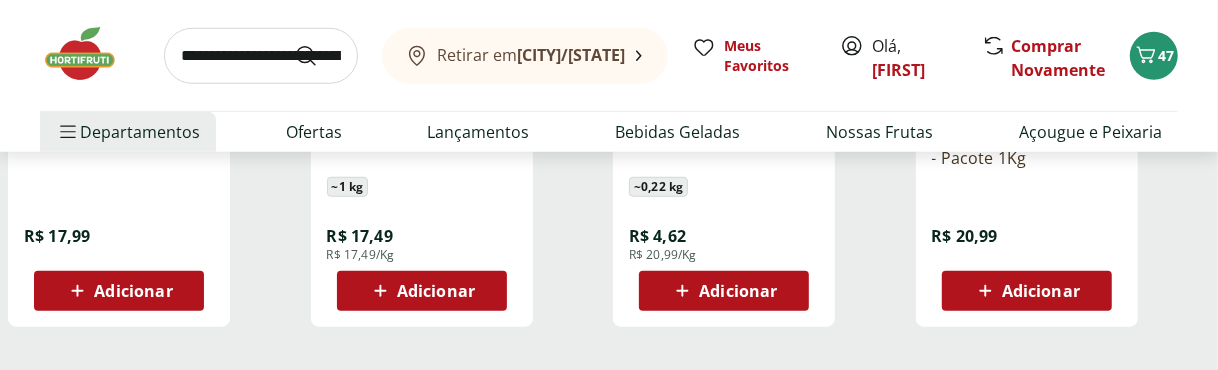 scroll, scrollTop: 5333, scrollLeft: 0, axis: vertical 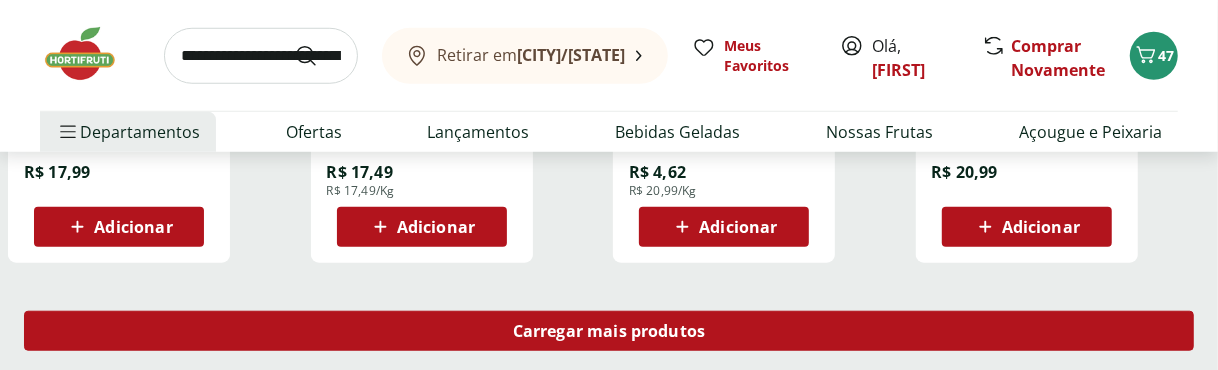 click on "Carregar mais produtos" at bounding box center (609, 331) 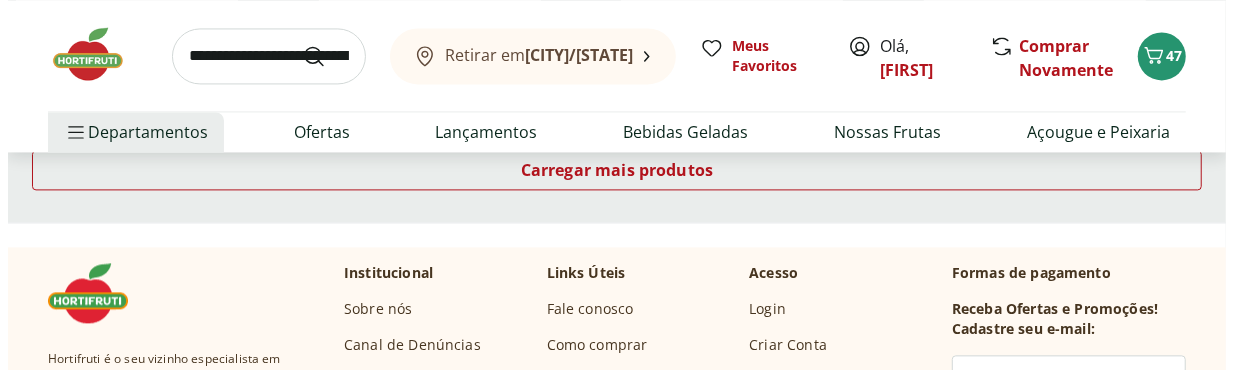 scroll, scrollTop: 6800, scrollLeft: 0, axis: vertical 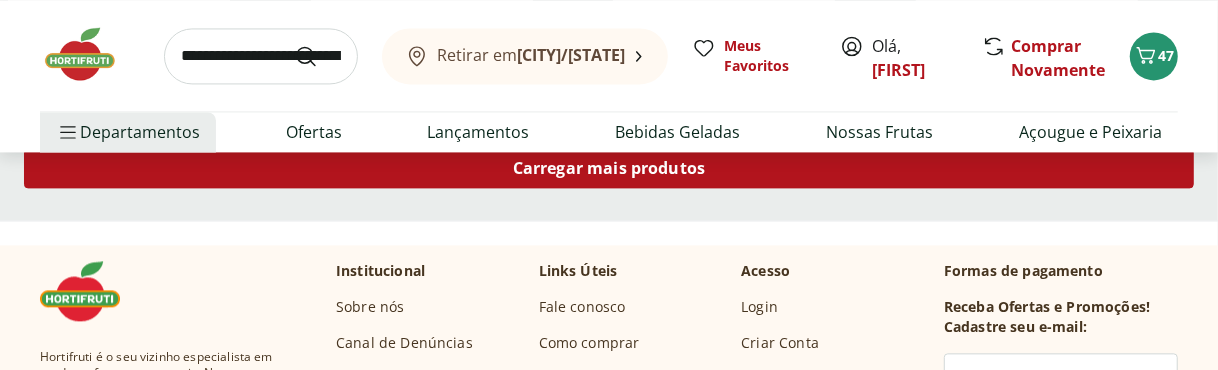 click on "Carregar mais produtos" at bounding box center [609, 168] 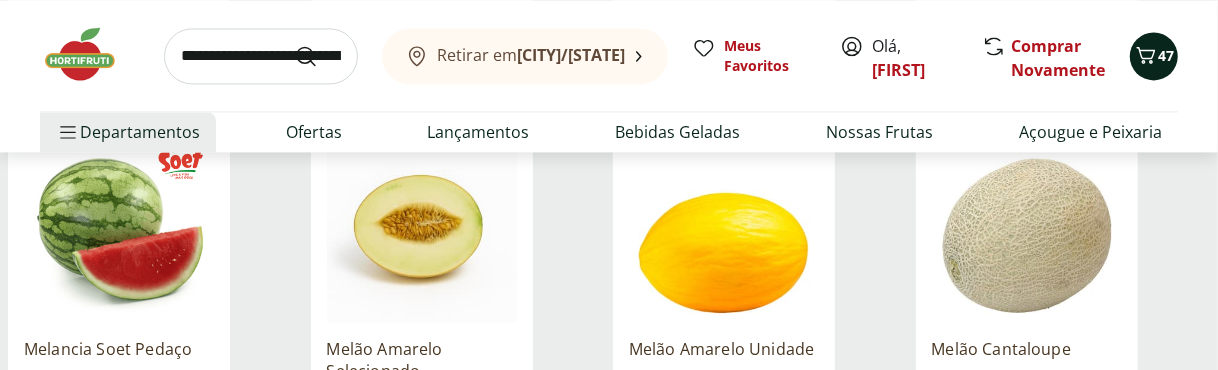click on "47" at bounding box center (1166, 55) 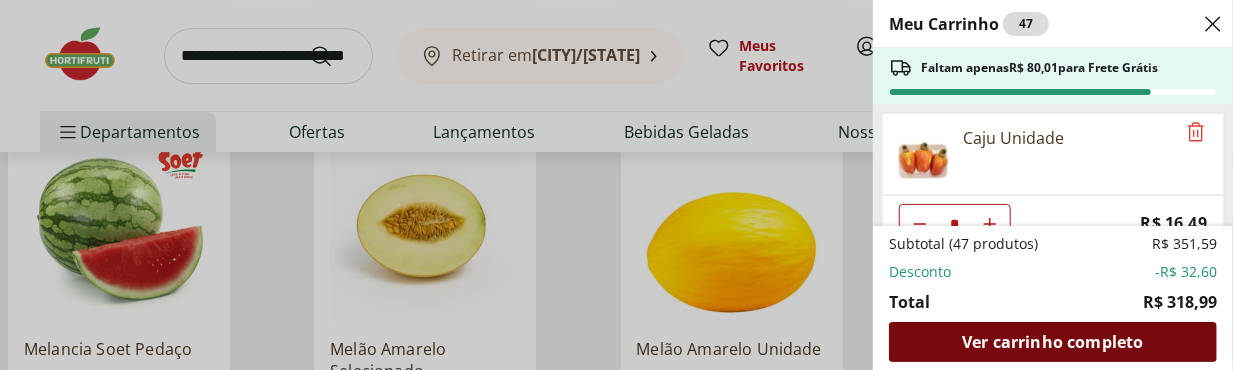 click on "Ver carrinho completo" at bounding box center (1052, 342) 